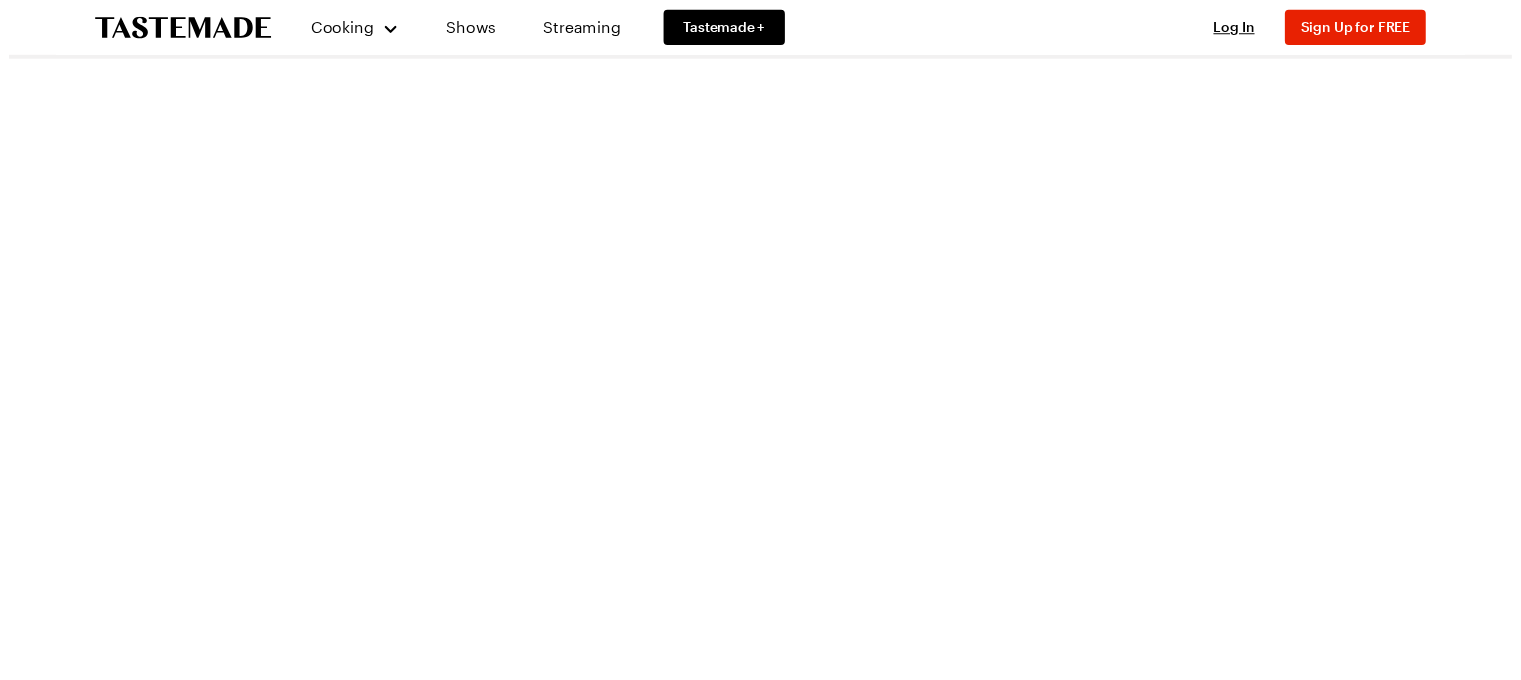 scroll, scrollTop: 0, scrollLeft: 0, axis: both 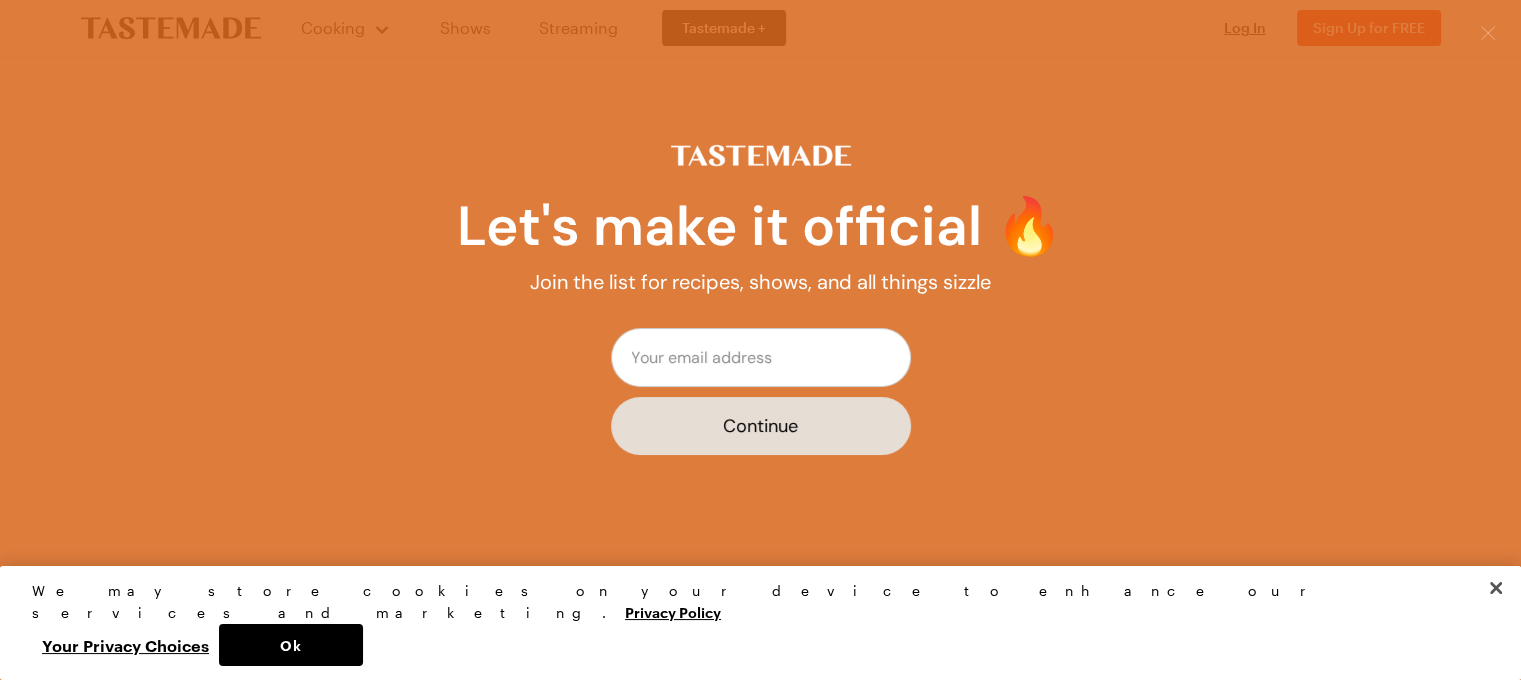click 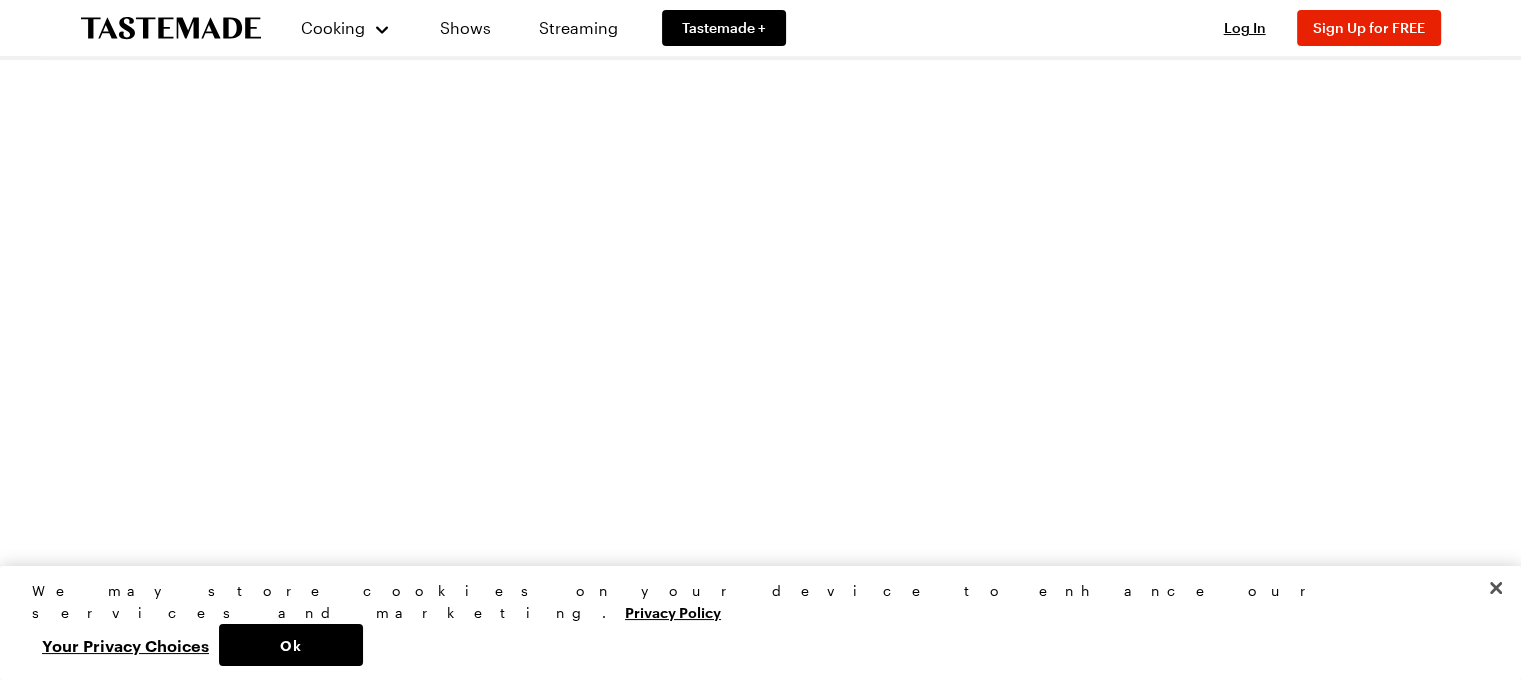 scroll, scrollTop: 0, scrollLeft: 0, axis: both 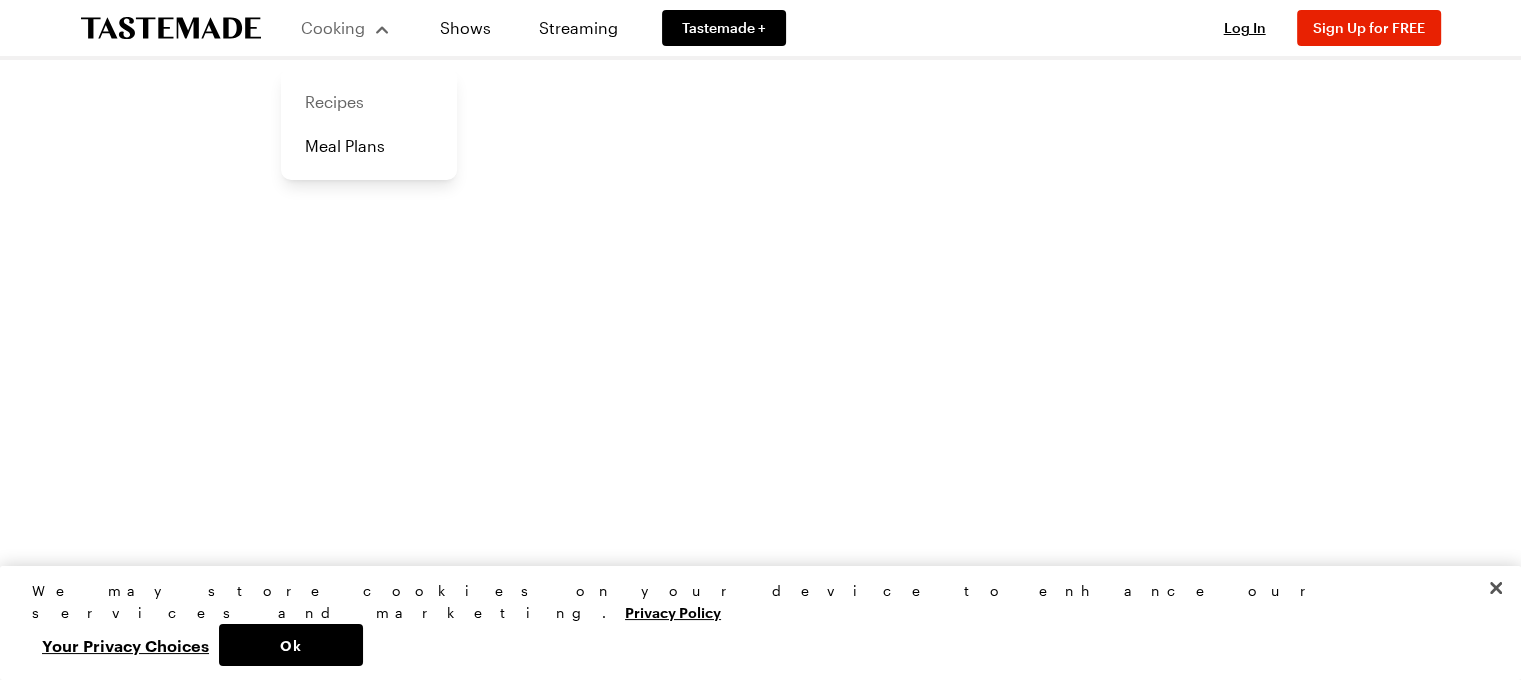 click on "Recipes" at bounding box center (369, 102) 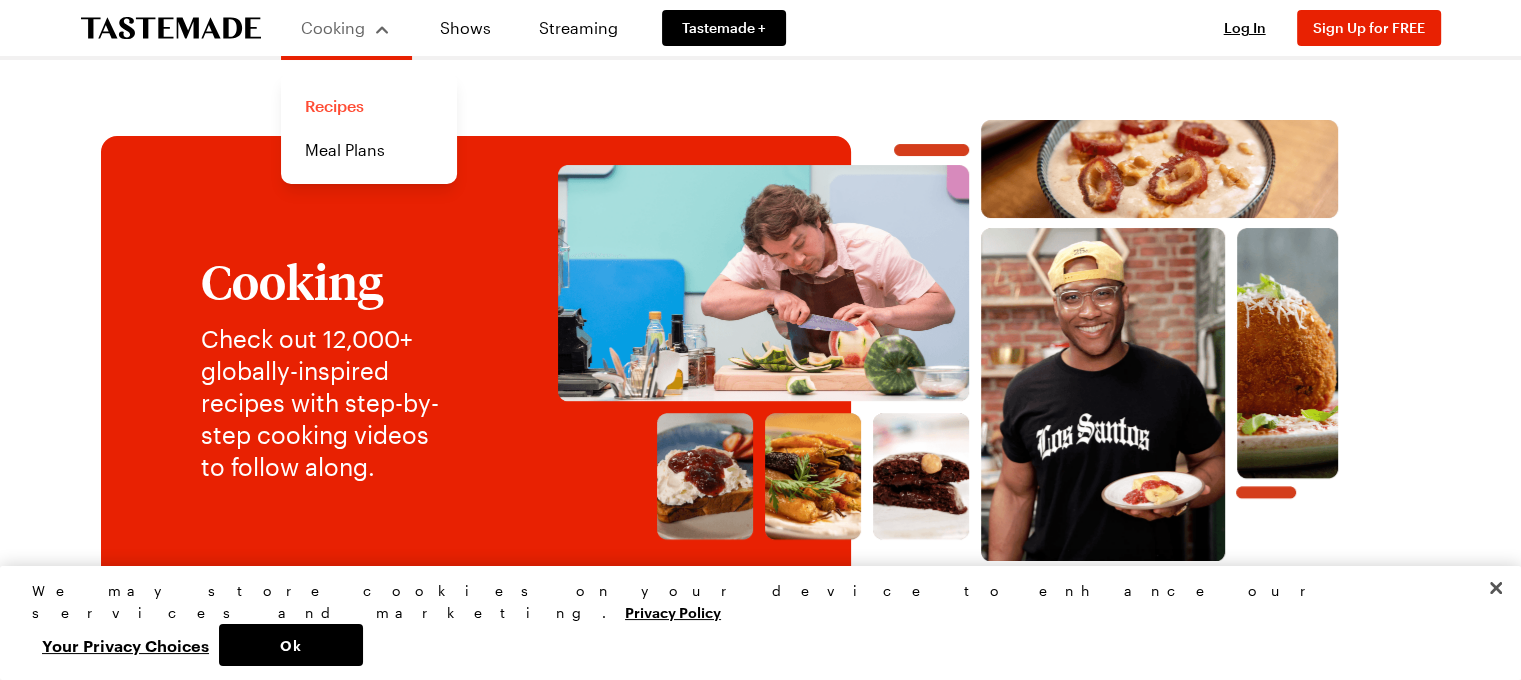 click on "Recipes" at bounding box center (369, 106) 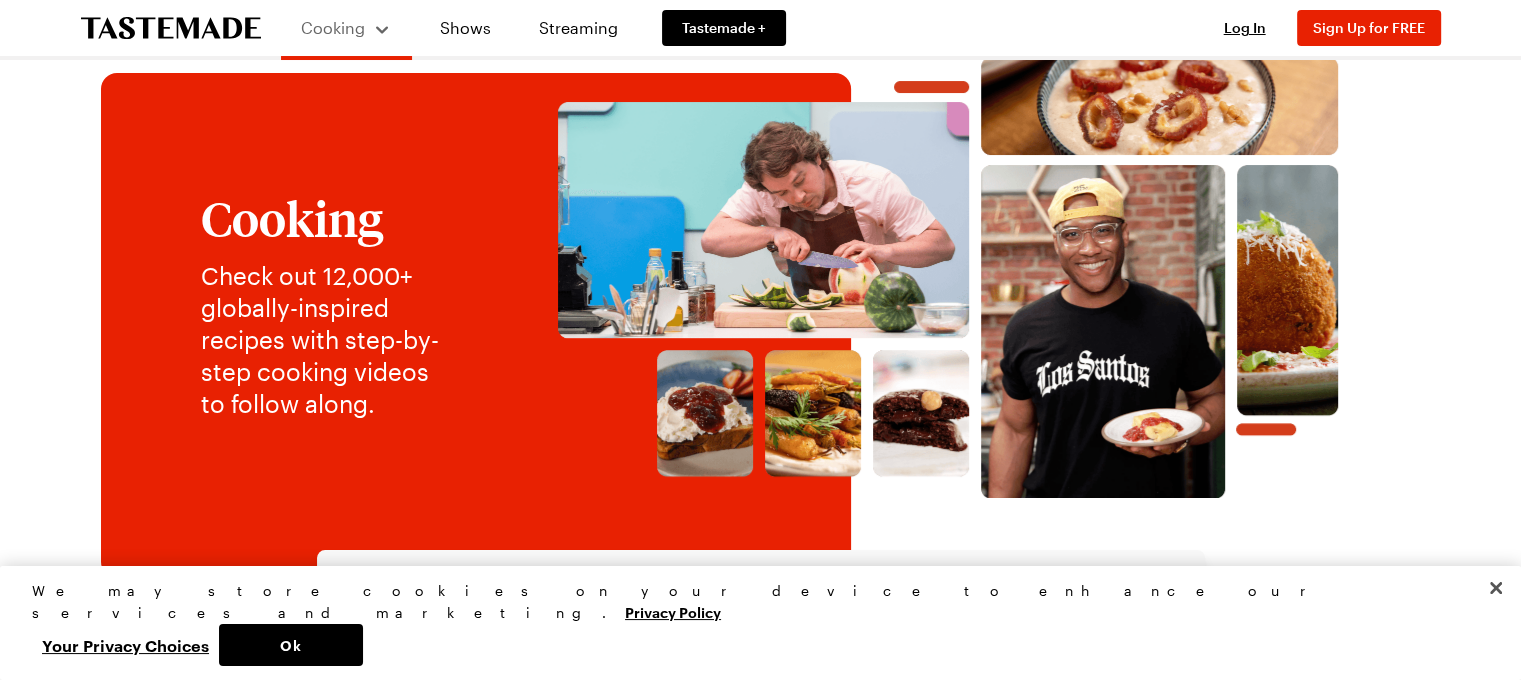 scroll, scrollTop: 0, scrollLeft: 0, axis: both 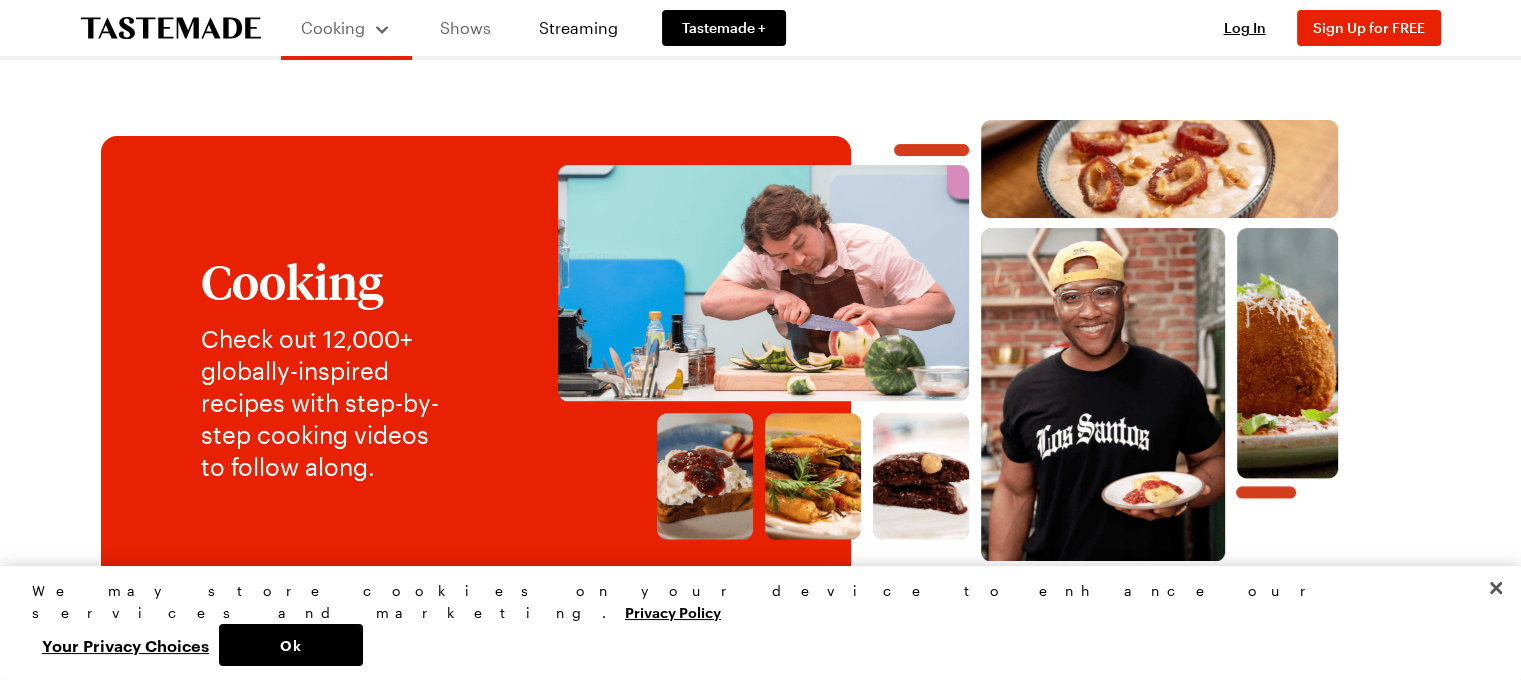 click on "Shows" at bounding box center [465, 28] 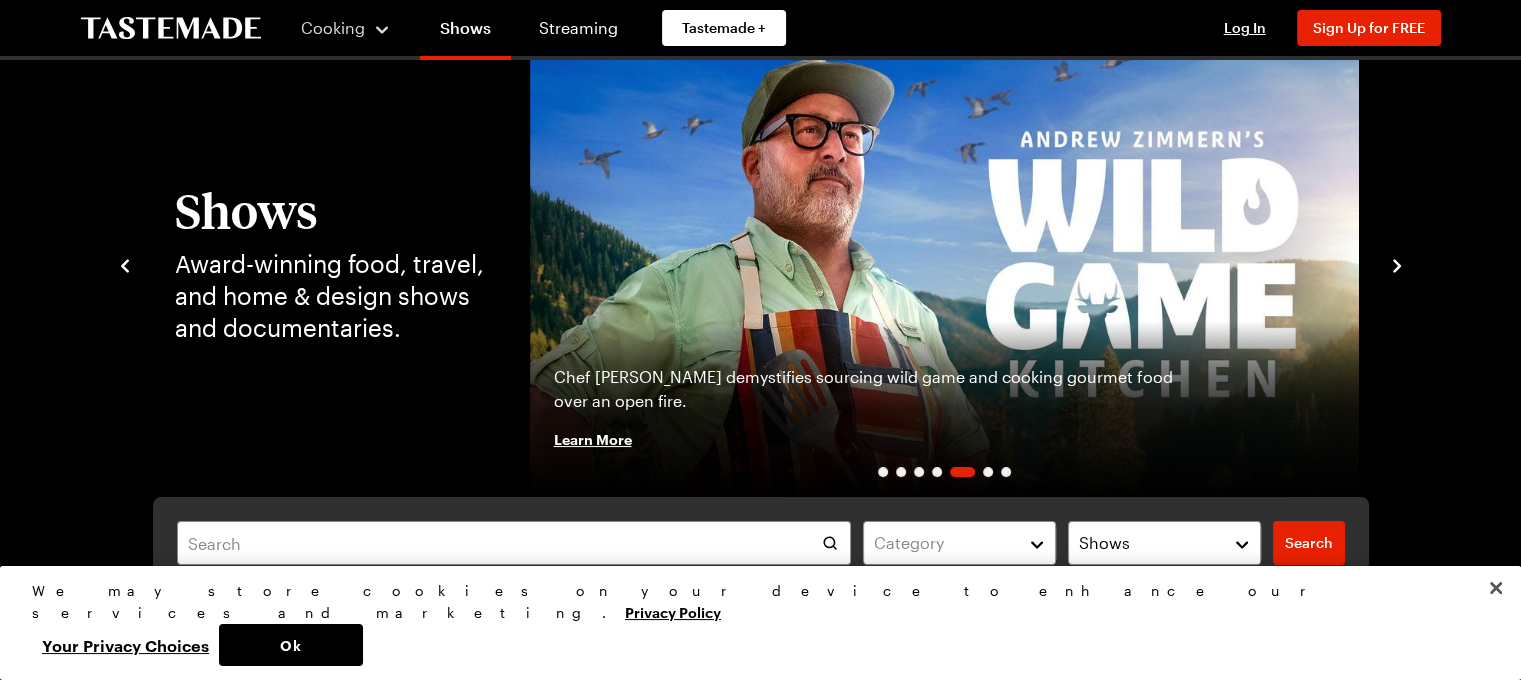 scroll, scrollTop: 0, scrollLeft: 0, axis: both 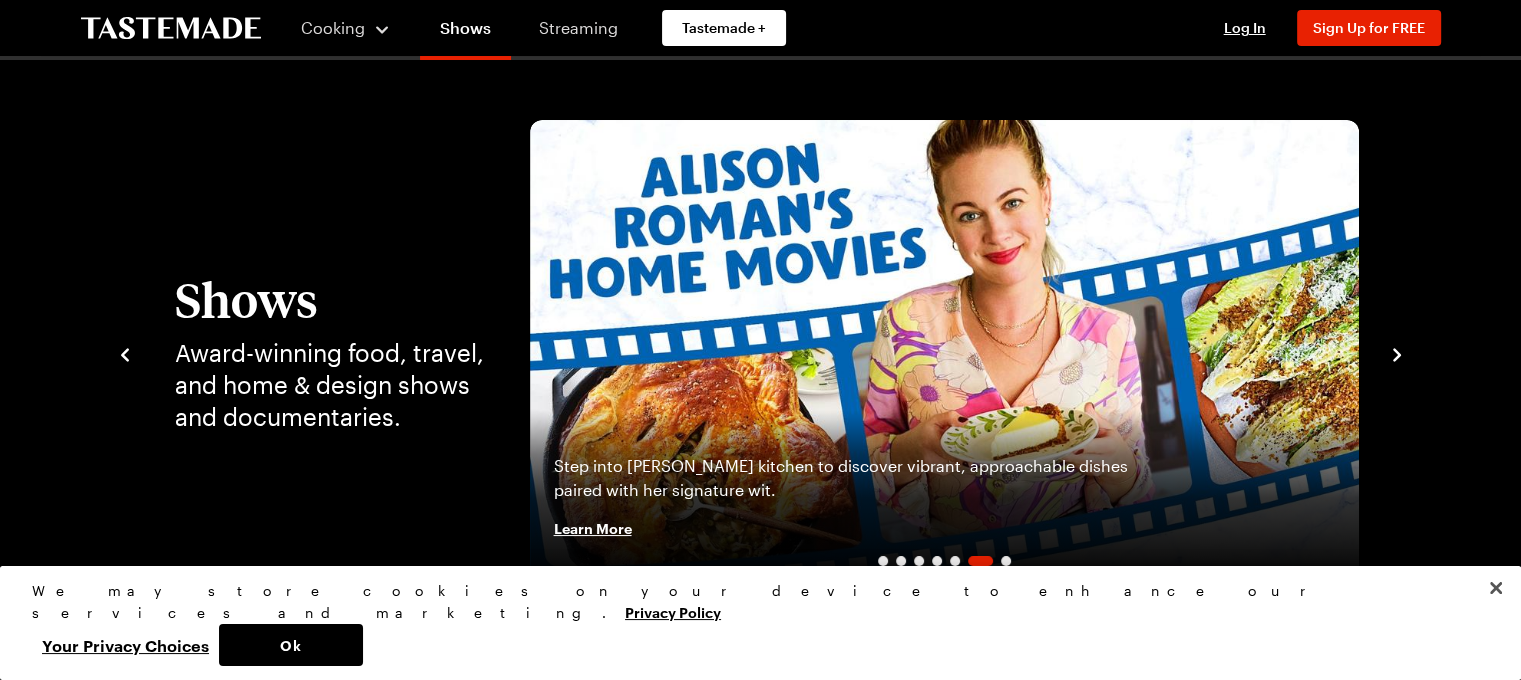 click on "Streaming" at bounding box center (578, 28) 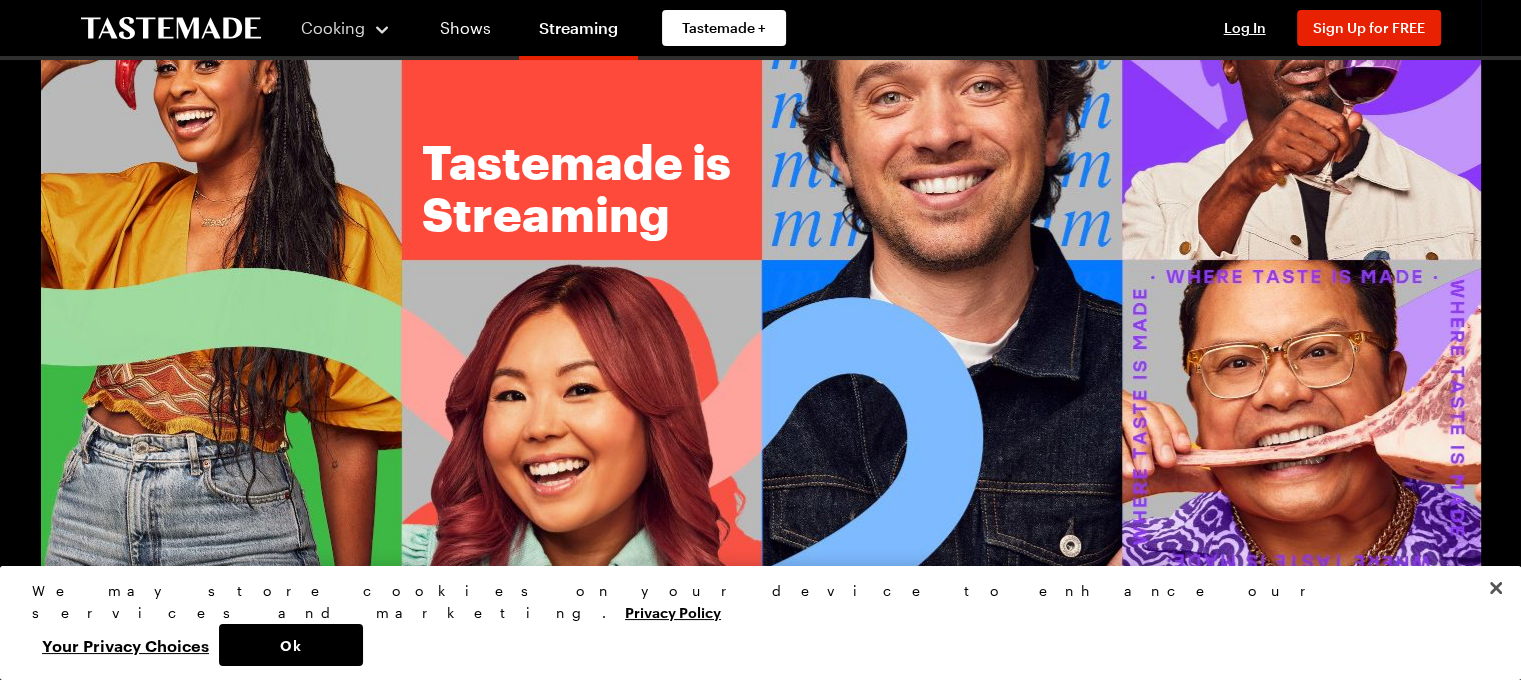 scroll, scrollTop: 0, scrollLeft: 0, axis: both 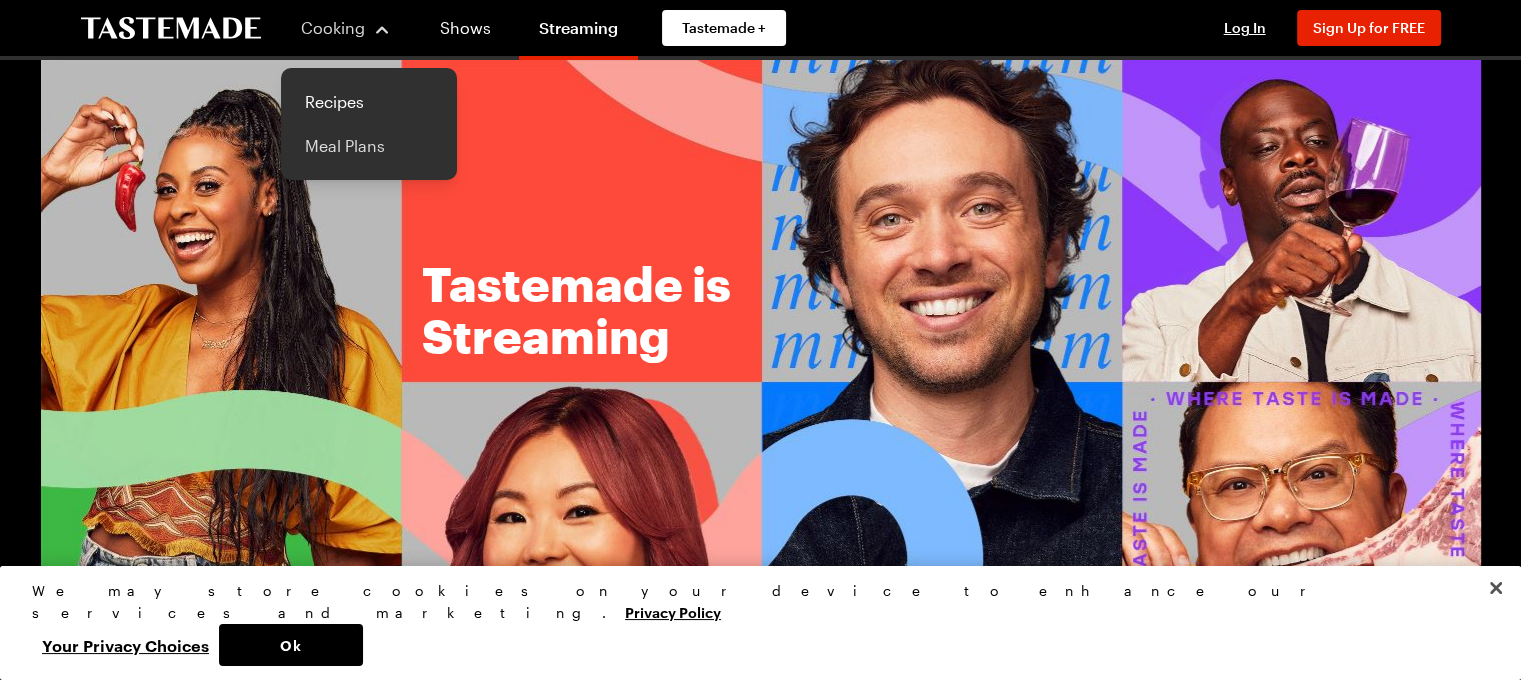 click on "Meal Plans" at bounding box center [369, 146] 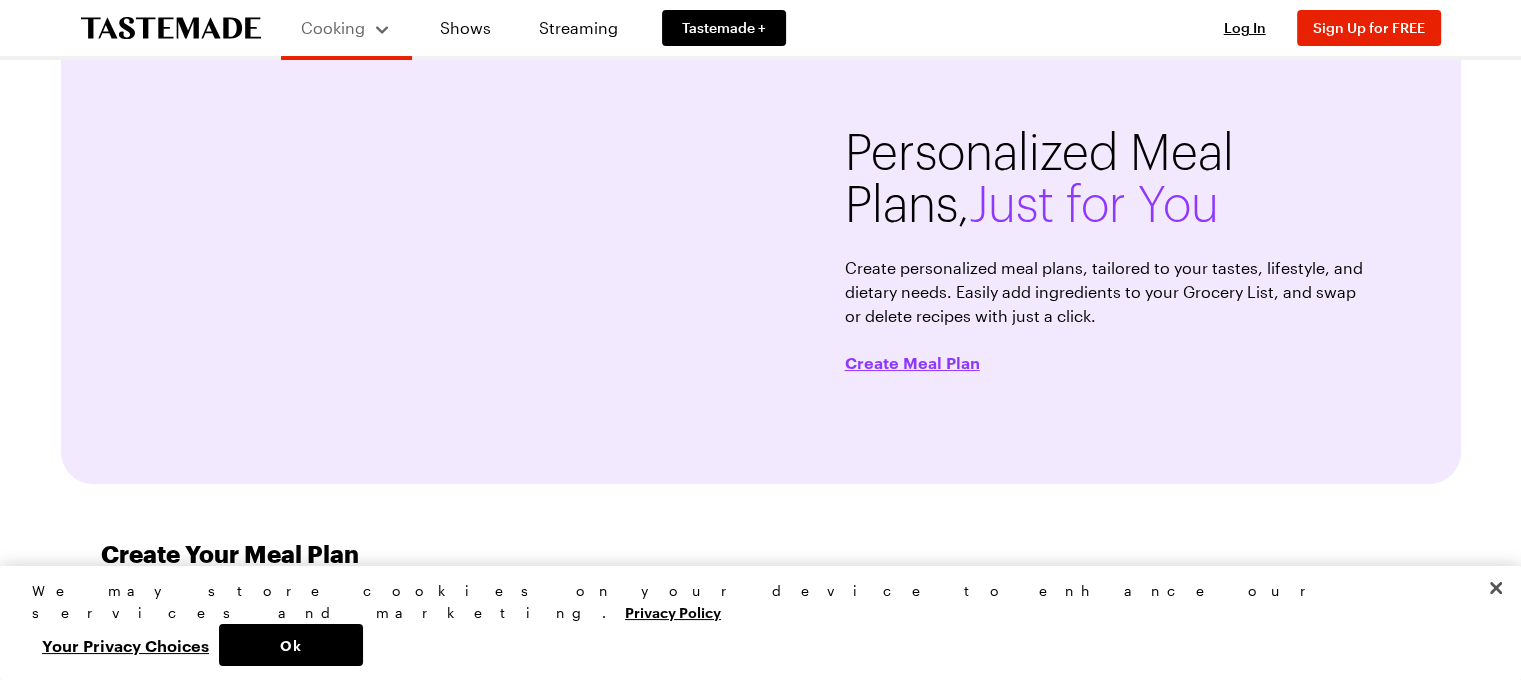 scroll, scrollTop: 0, scrollLeft: 0, axis: both 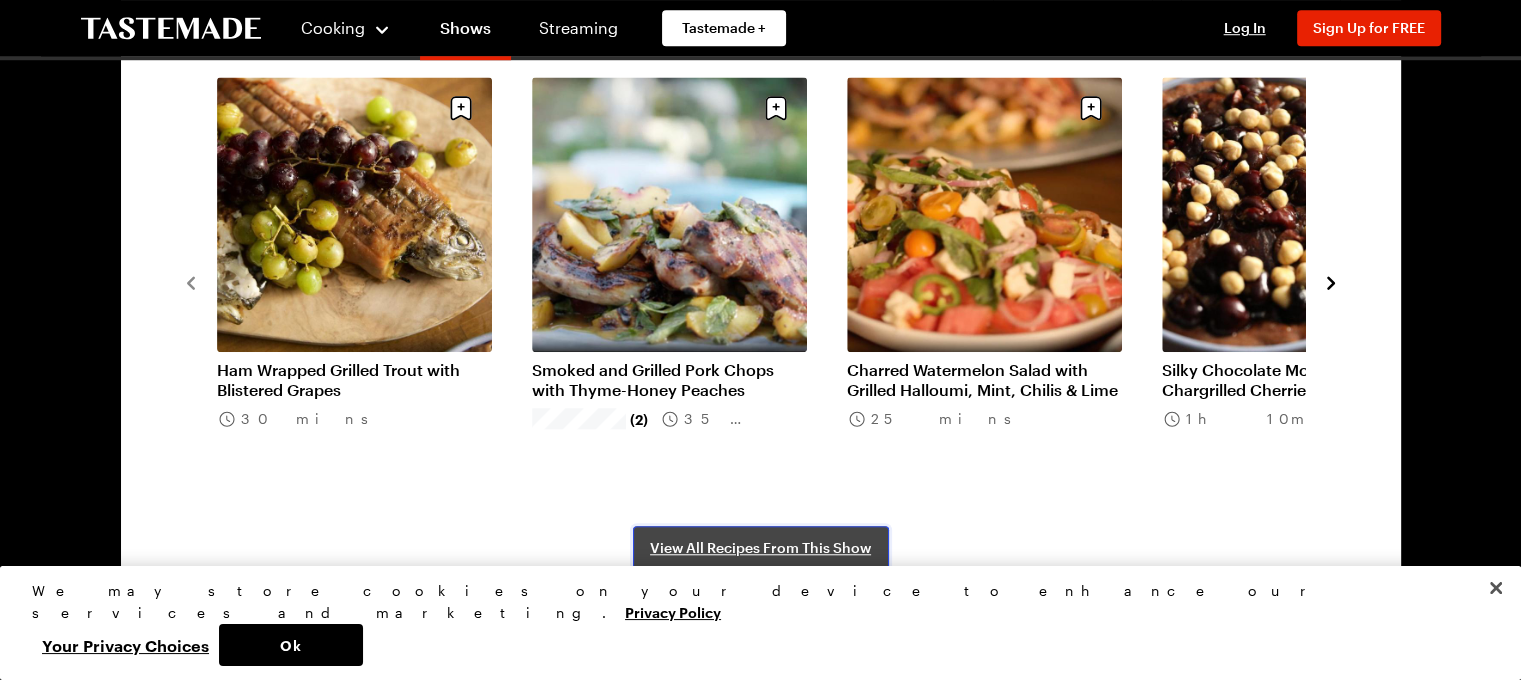 click on "View All Recipes From This Show" at bounding box center [760, 548] 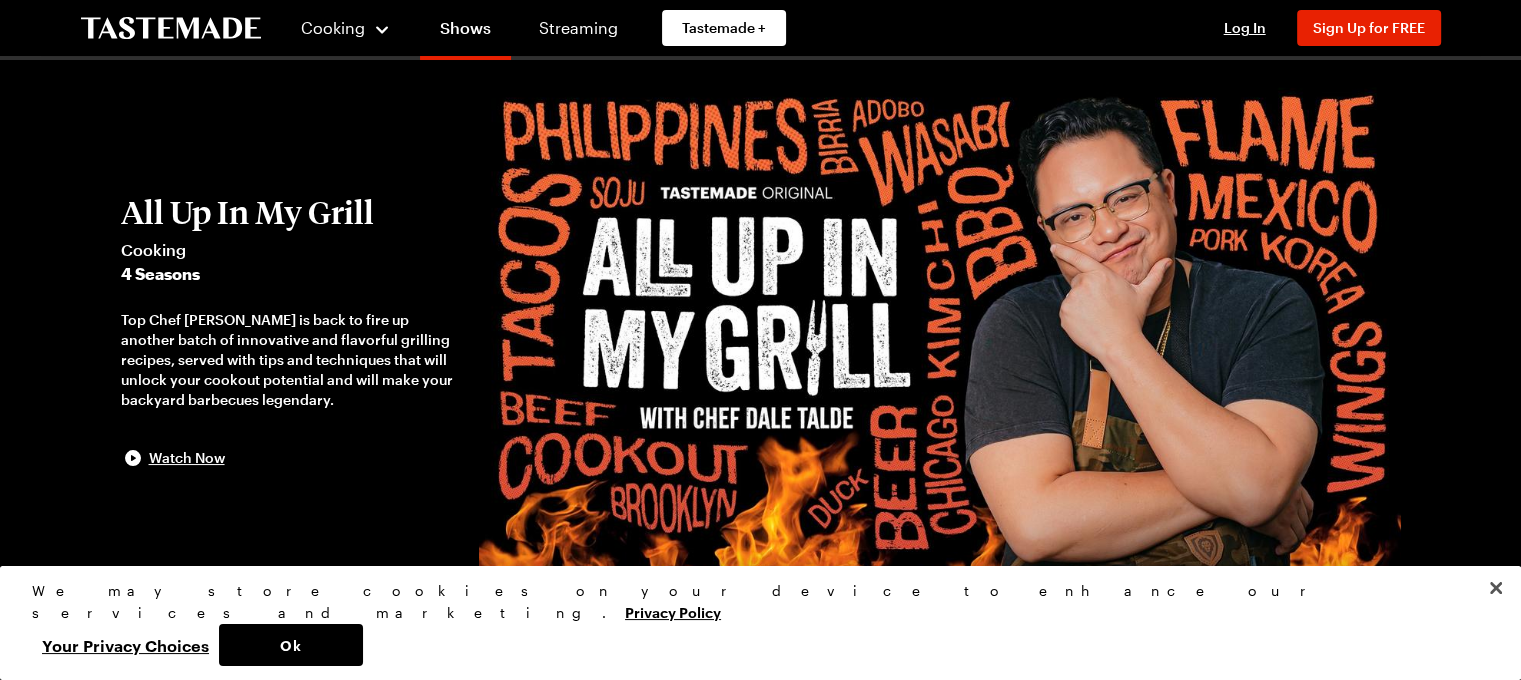 scroll, scrollTop: 0, scrollLeft: 0, axis: both 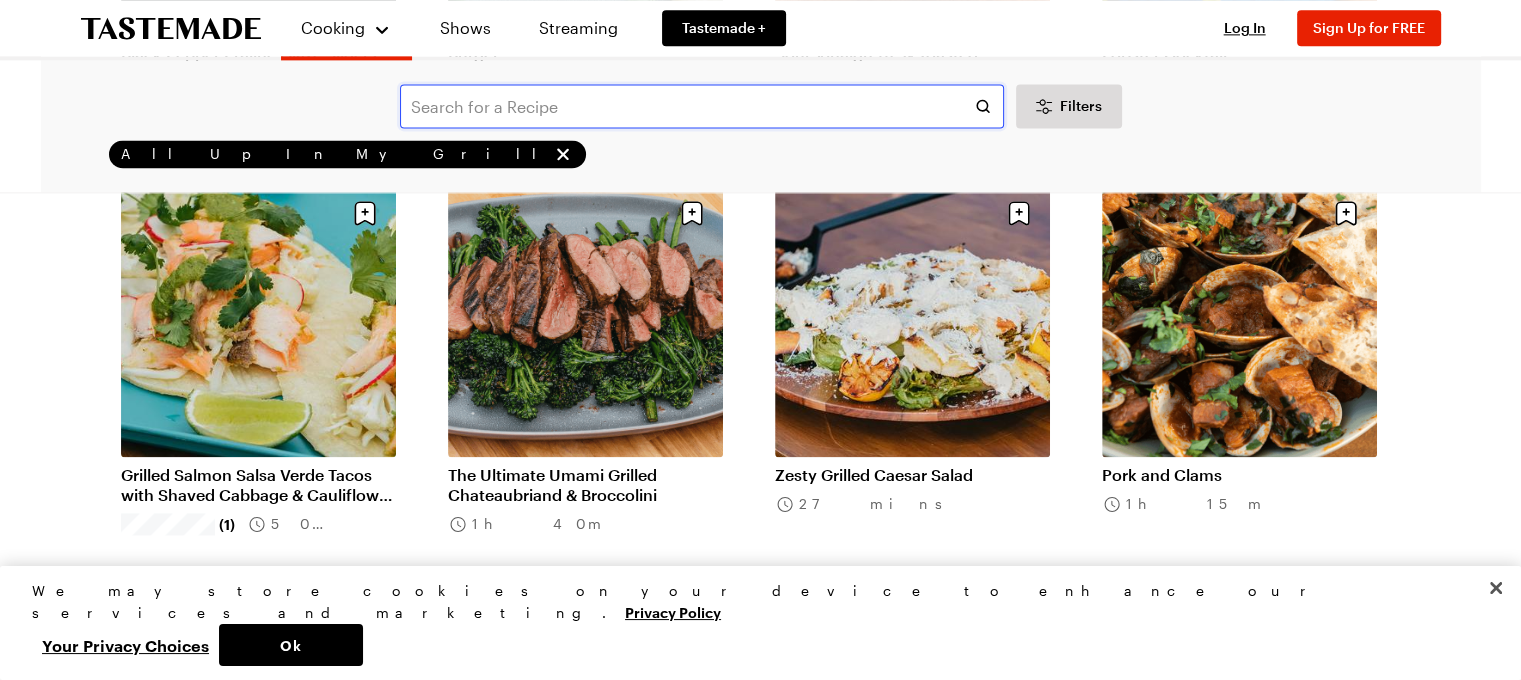 click at bounding box center (702, 106) 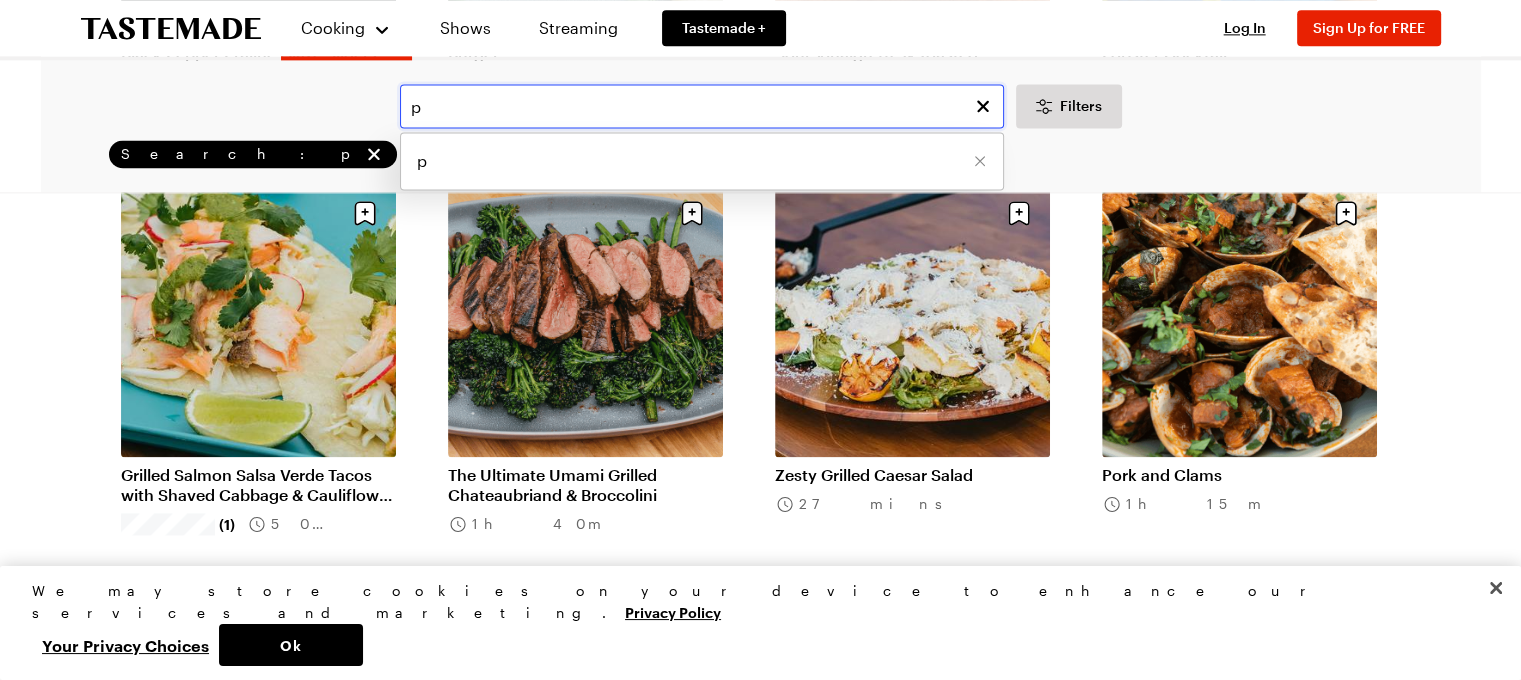 scroll, scrollTop: 0, scrollLeft: 0, axis: both 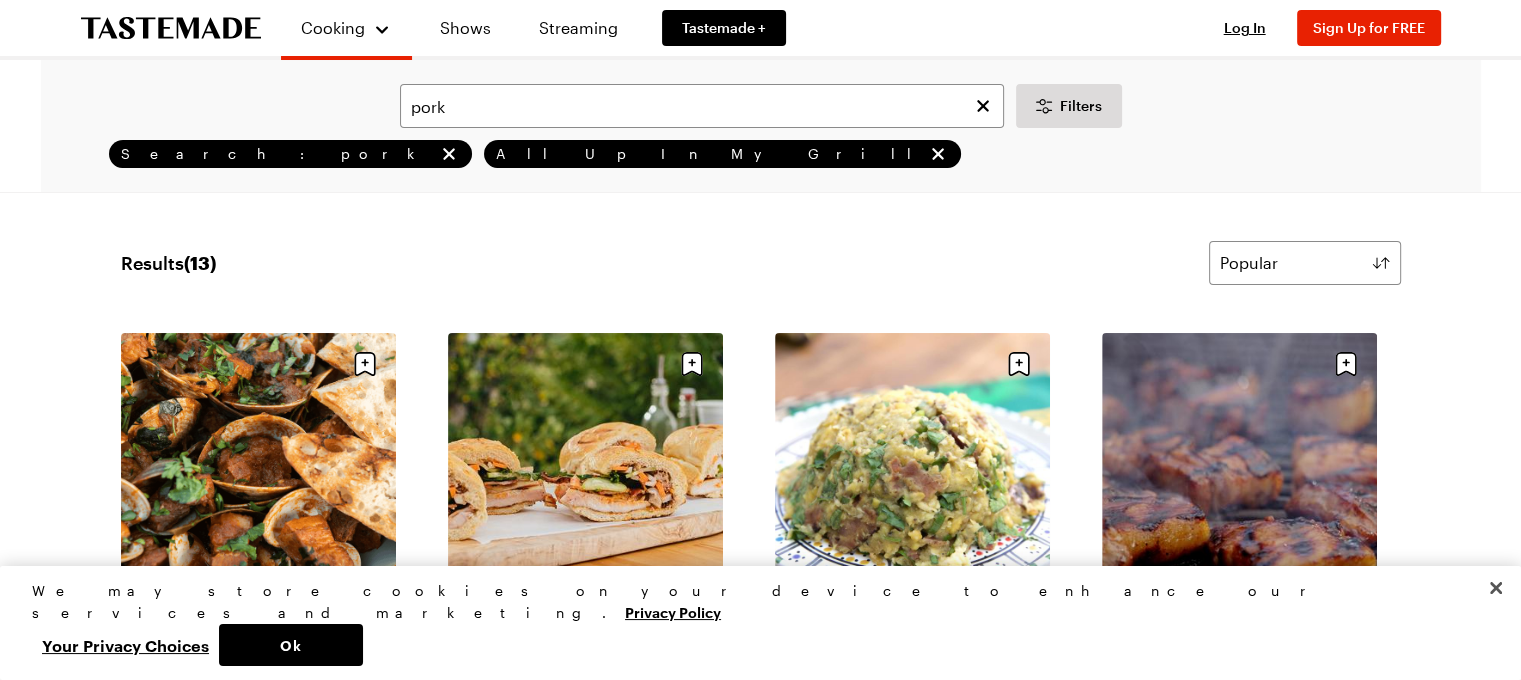 click on "pork Filters Search: pork  All Up In My Grill Search Results  ( 13 ) Popular Load More Pork and Clams 1h 15m Root Beer Glazed Pork Banh Mi 8h 20m Mofongo 1h 10m Filipino Grilled Pork Belly (1) 27 mins Smoked and Grilled Pork Chops with Thyme-Honey Peaches (2) 35 mins Pretzel Pork and Chive Dumplings 2h 50m Porky Melt 1h 15m Lemongrass Guajillo Pork Tacos 4h 0m Roast Pork Shoulder with Chicharrones 7h 30m Coconut Rice and Pigeon Peas 35 mins Chili-Cumin Lamb and Portobello Mushroom Sticks (1) 2h 40m Sizzling Saigon Crepes 15 mins Grilled Pork and Shrimp Shumai with Bacon-Apple Slaw 1h 10m Load More Learn More" at bounding box center [761, 1342] 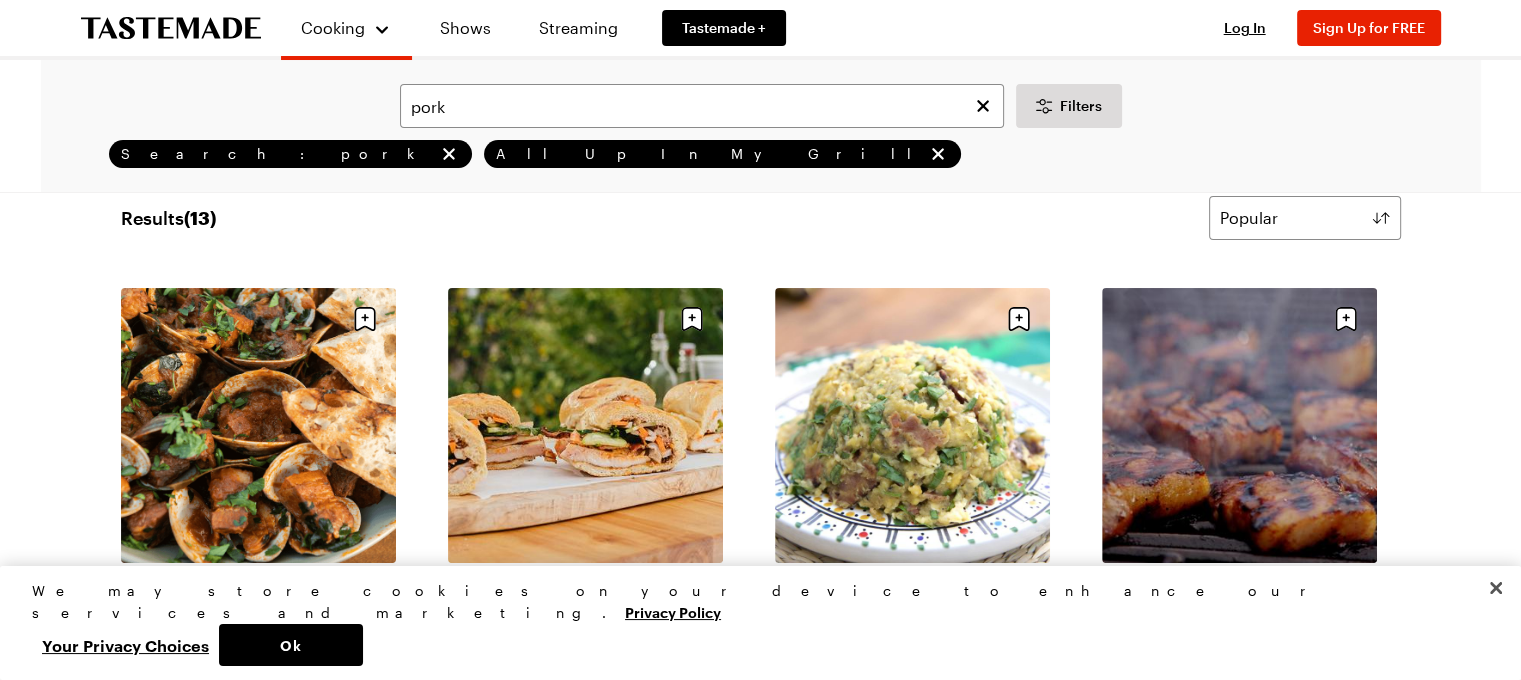 scroll, scrollTop: 0, scrollLeft: 0, axis: both 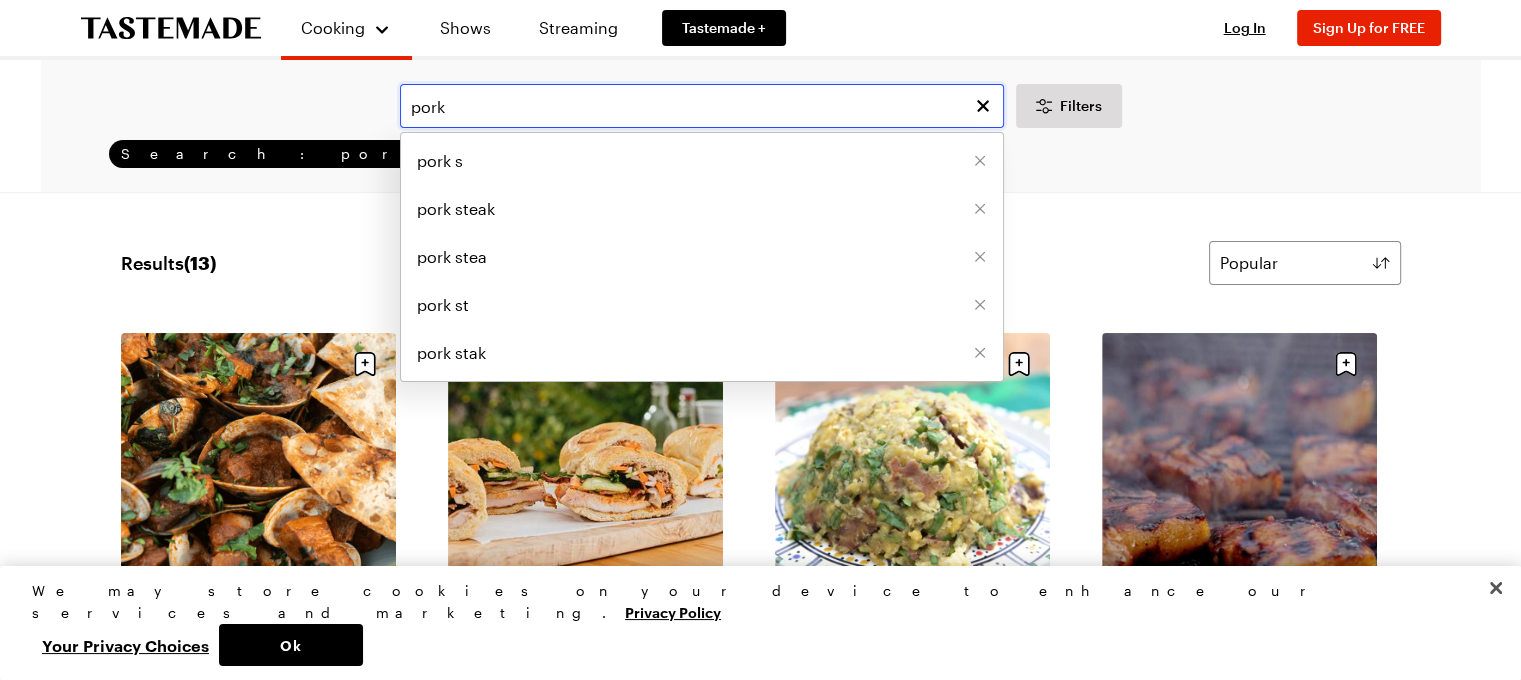 click on "pork" at bounding box center (702, 106) 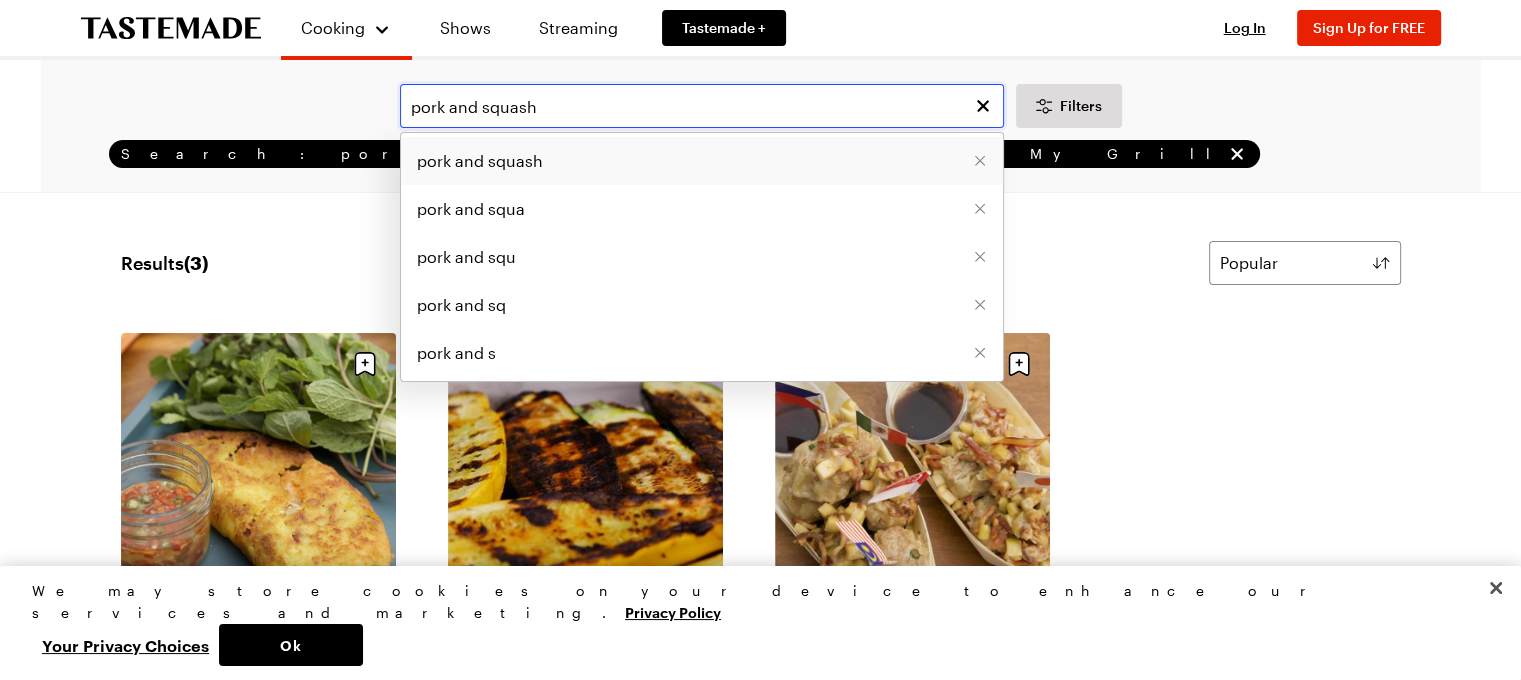 type on "pork and squash" 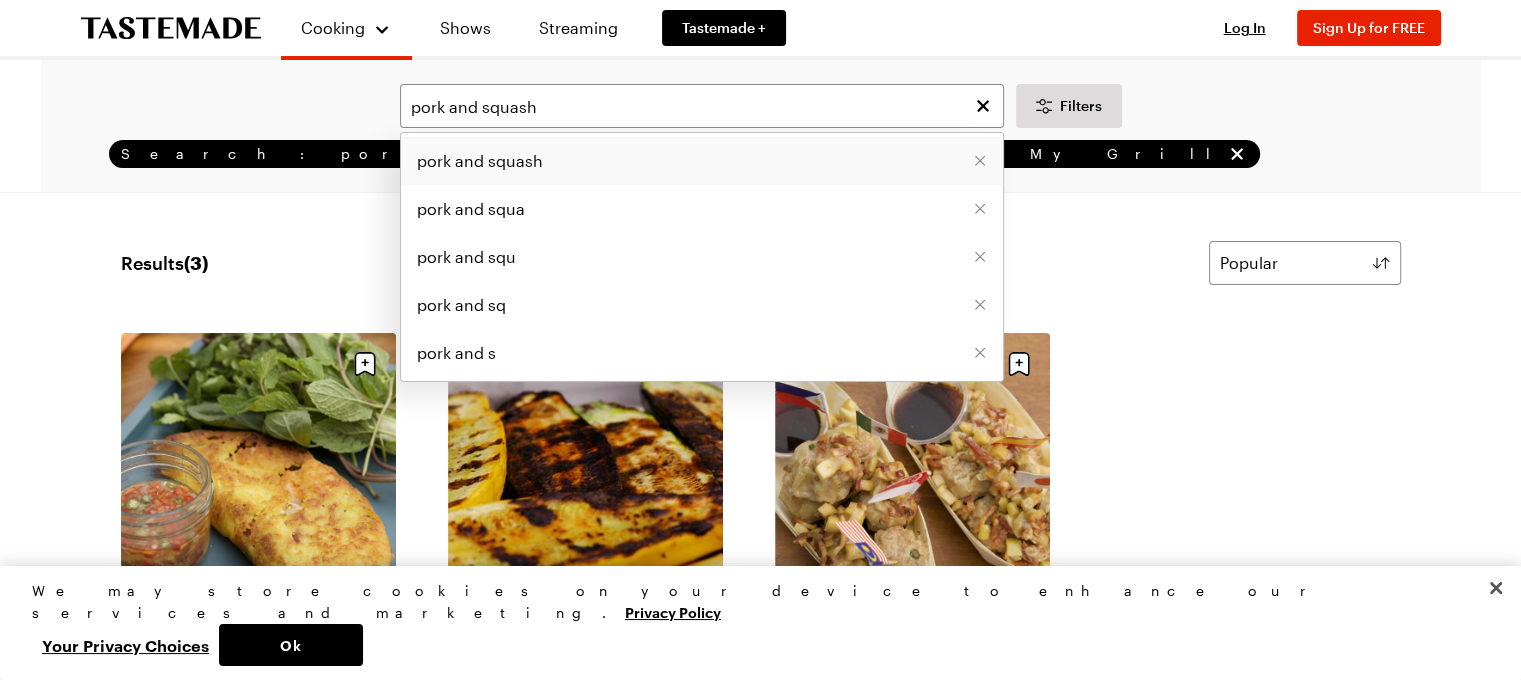 click on "pork and squash" at bounding box center [480, 161] 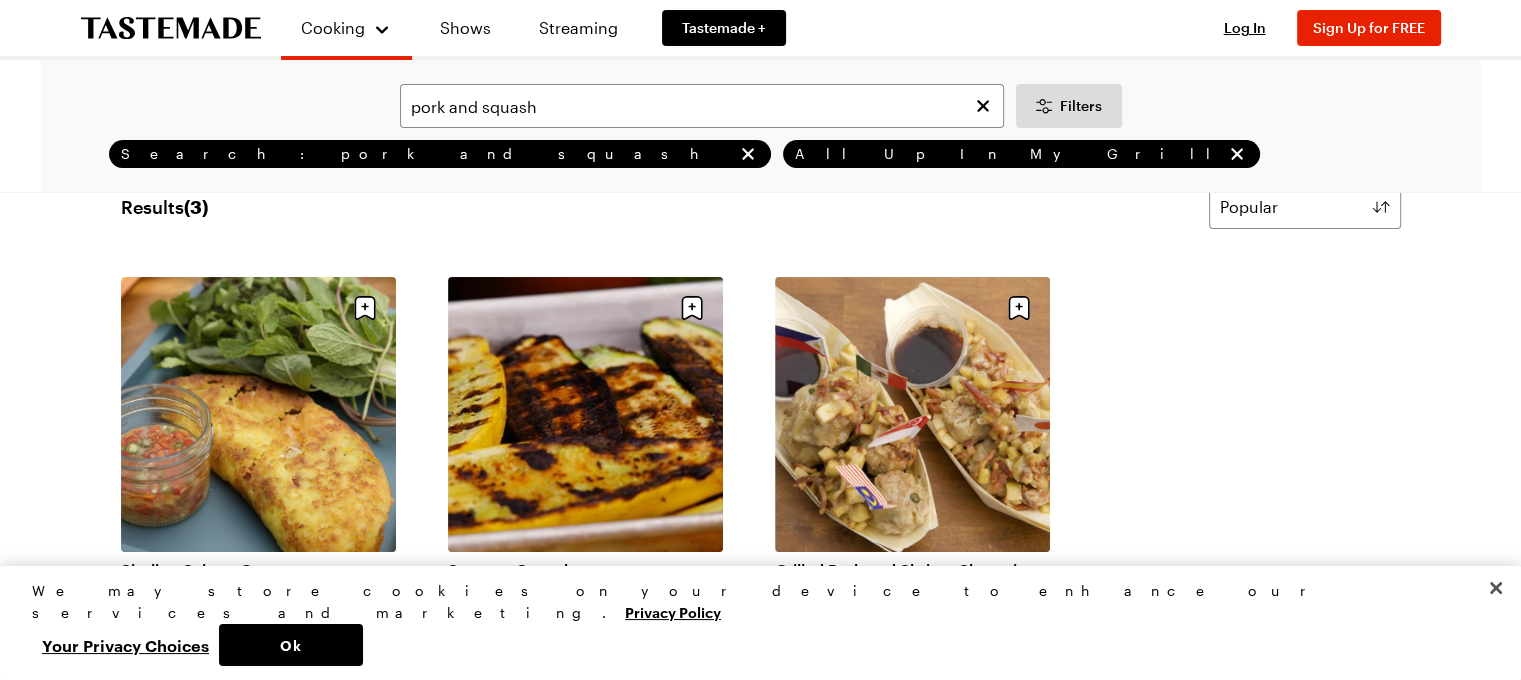 scroll, scrollTop: 55, scrollLeft: 0, axis: vertical 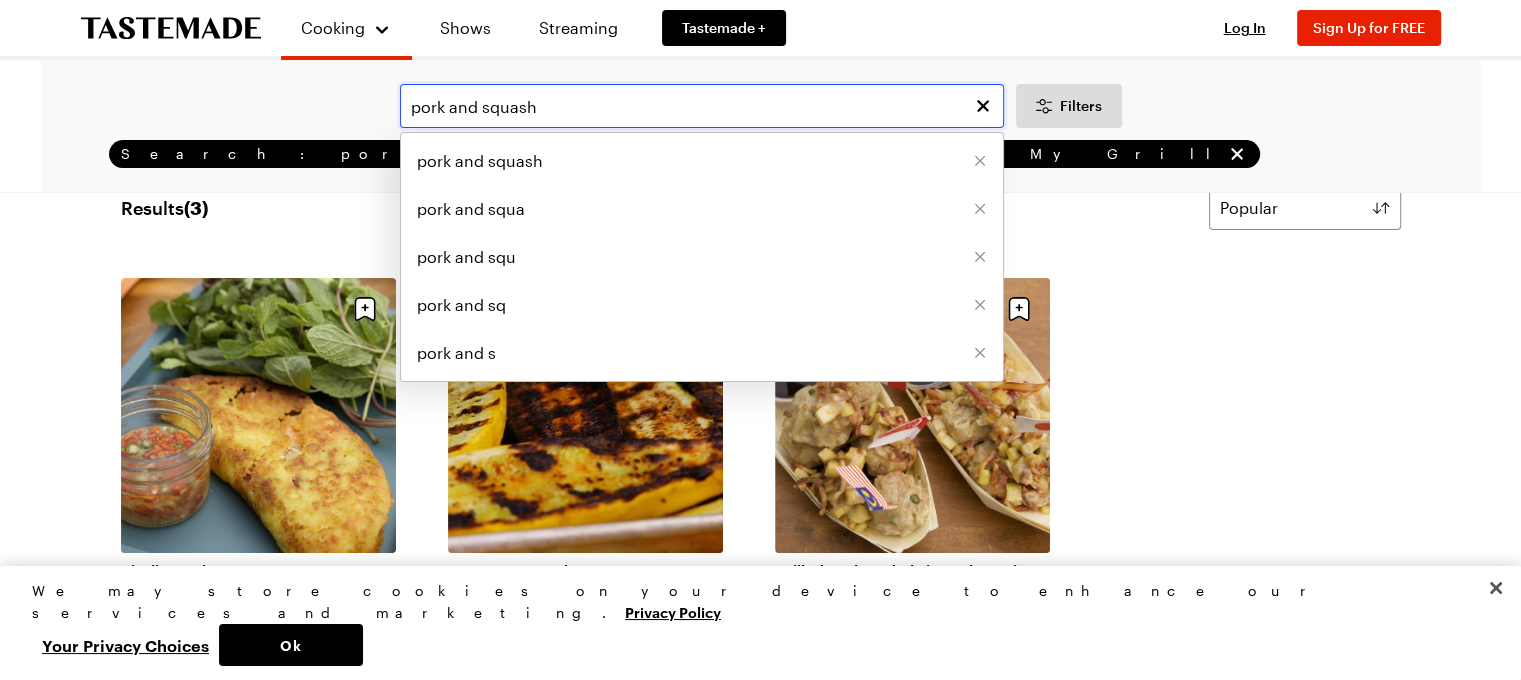 click on "pork and squash" at bounding box center [702, 106] 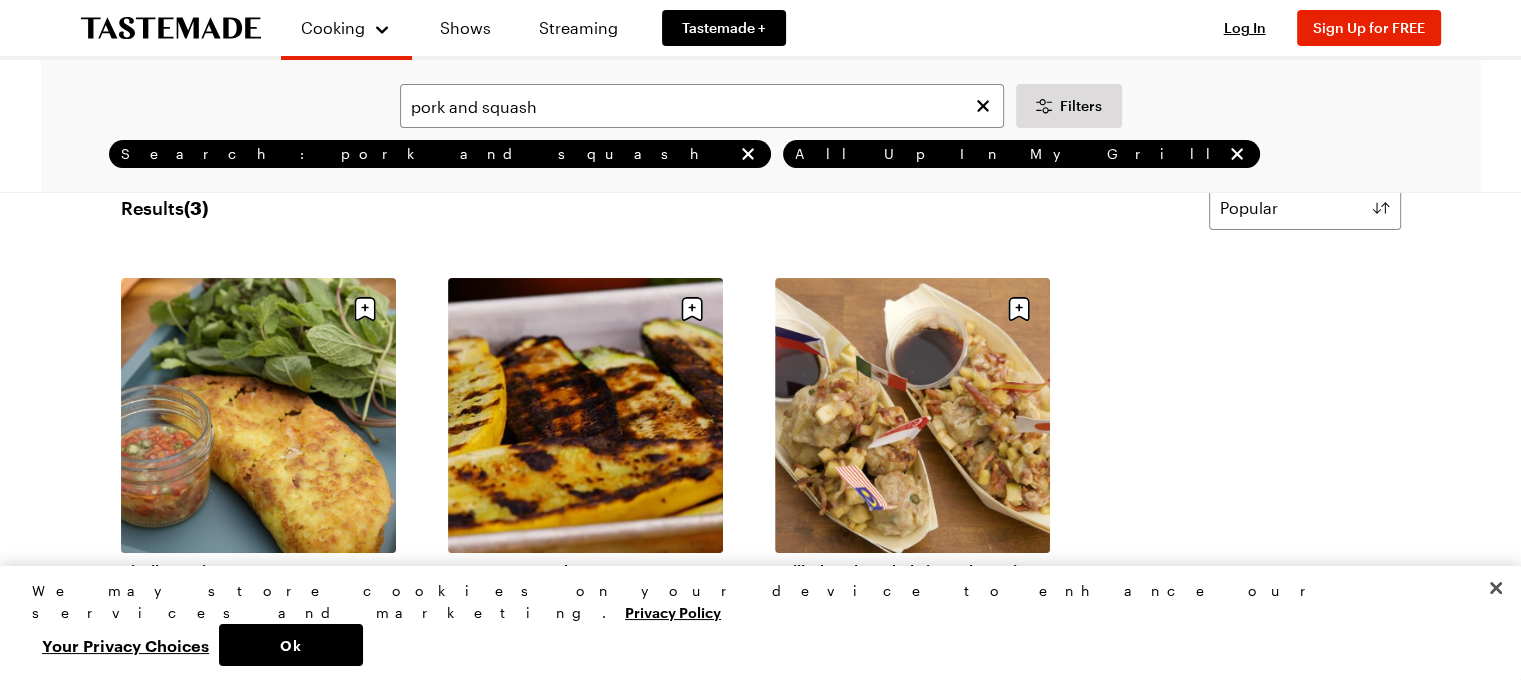 click on "Results  ( 3 ) Popular Load More Sizzling Saigon Crepes 15 mins Summer Squash 20 mins Grilled Pork and Shrimp Shumai with Bacon-Apple Slaw 1h 10m Load More Learn More" at bounding box center (761, 692) 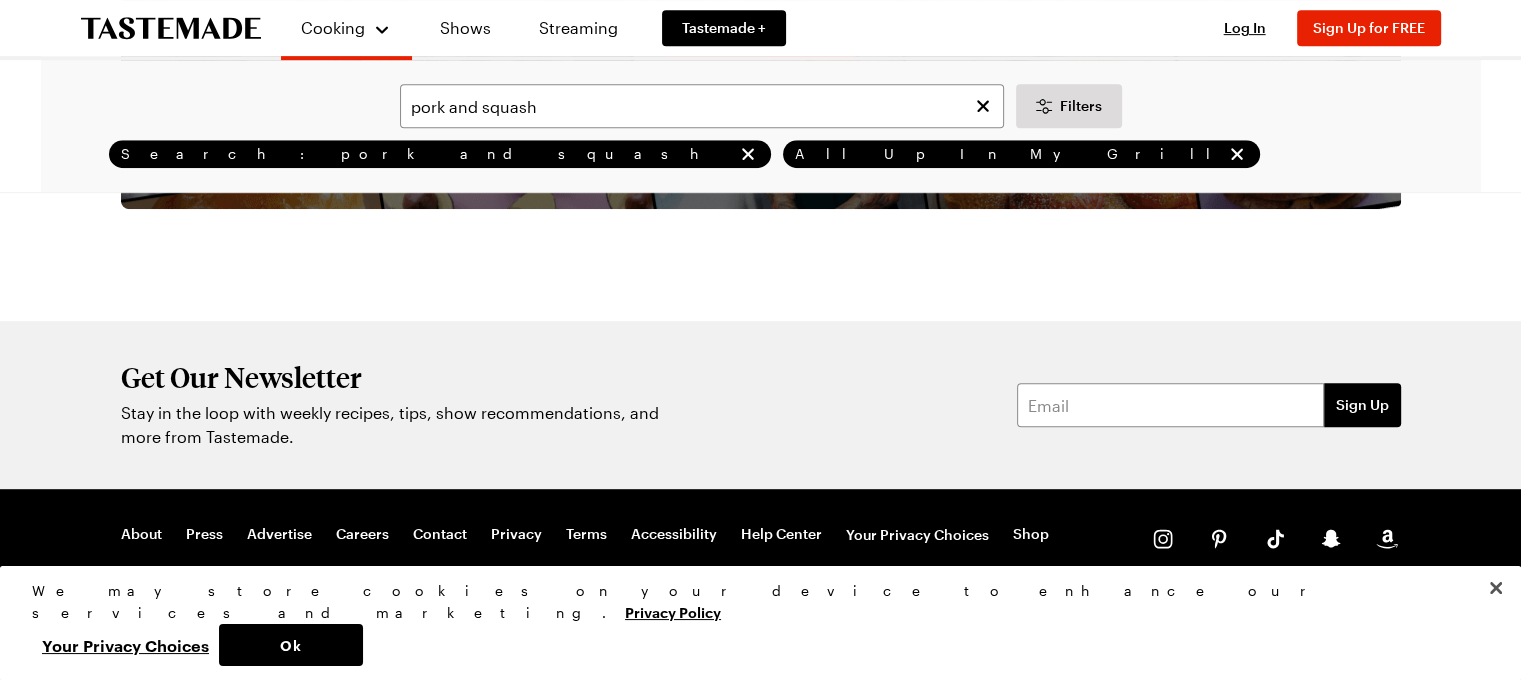 scroll, scrollTop: 987, scrollLeft: 0, axis: vertical 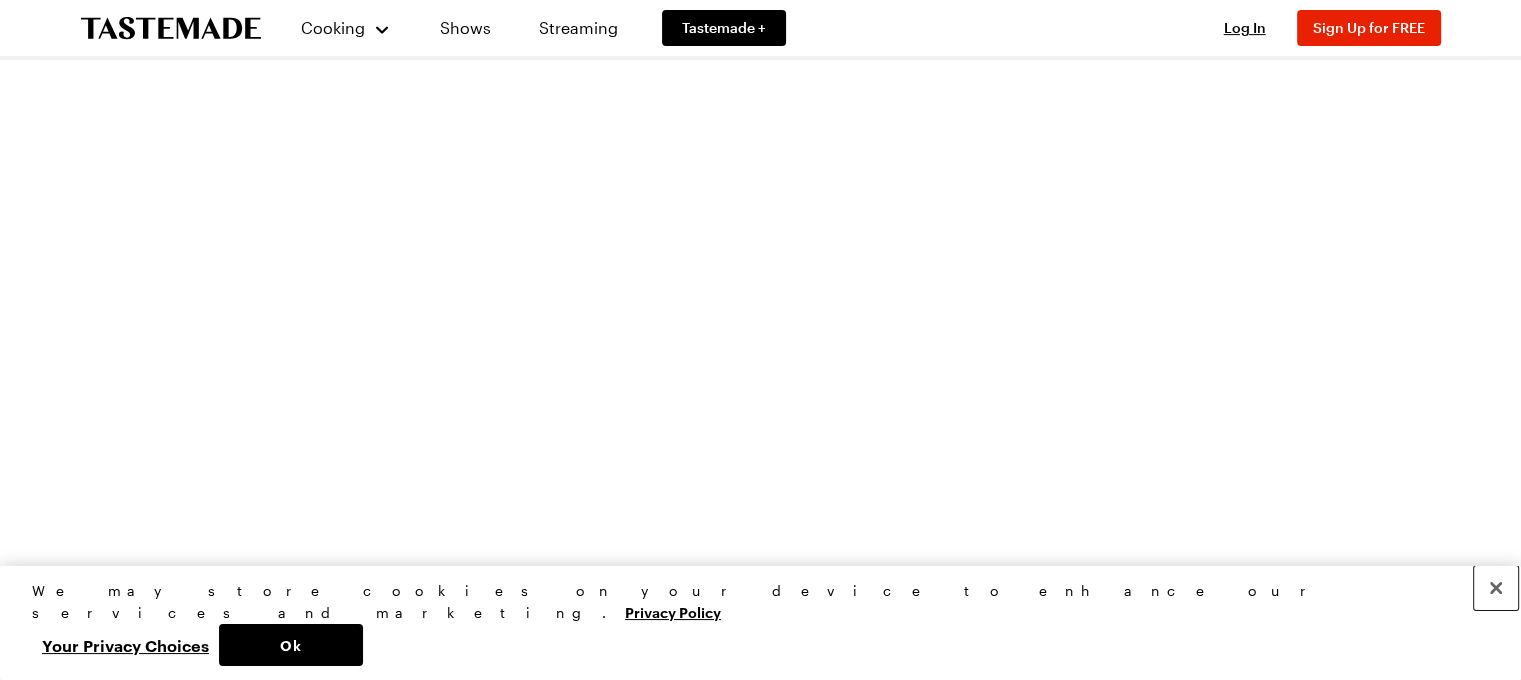 click at bounding box center [1496, 588] 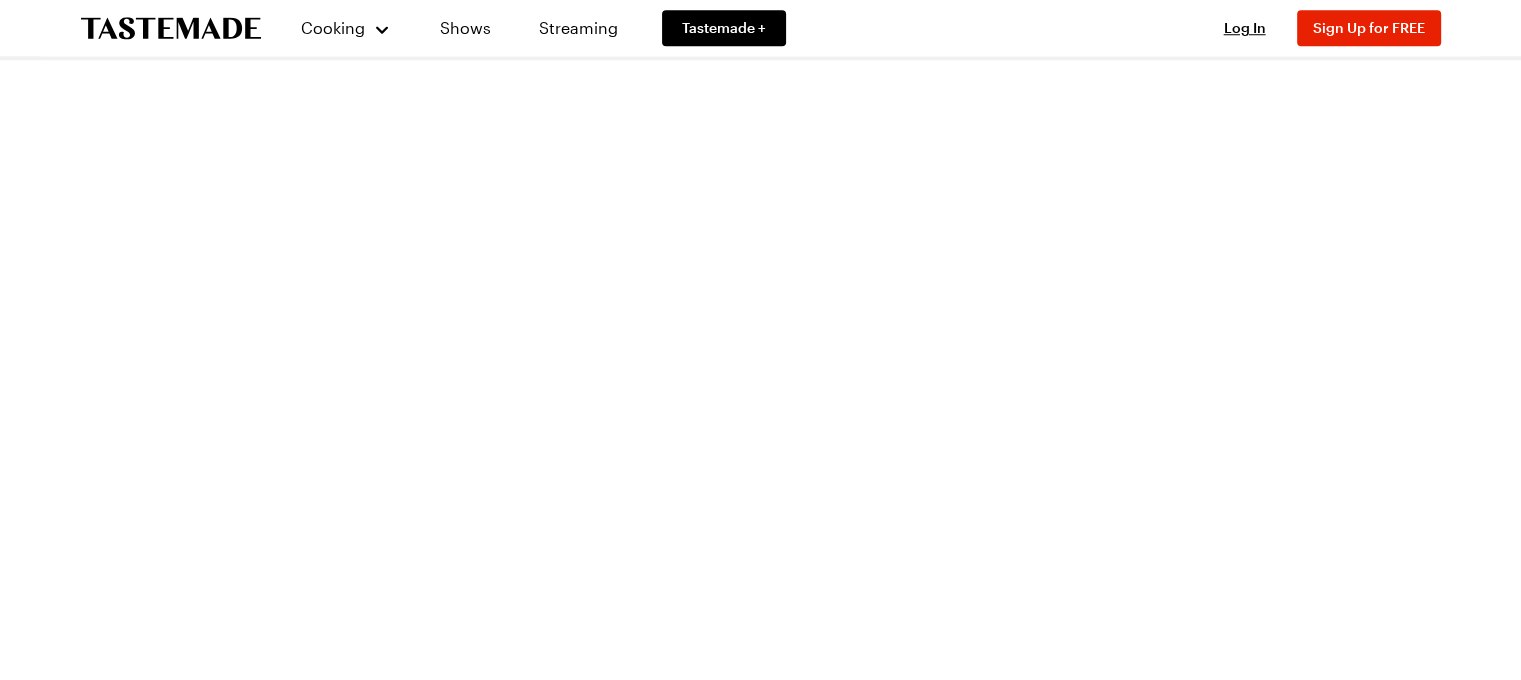 scroll, scrollTop: 1835, scrollLeft: 0, axis: vertical 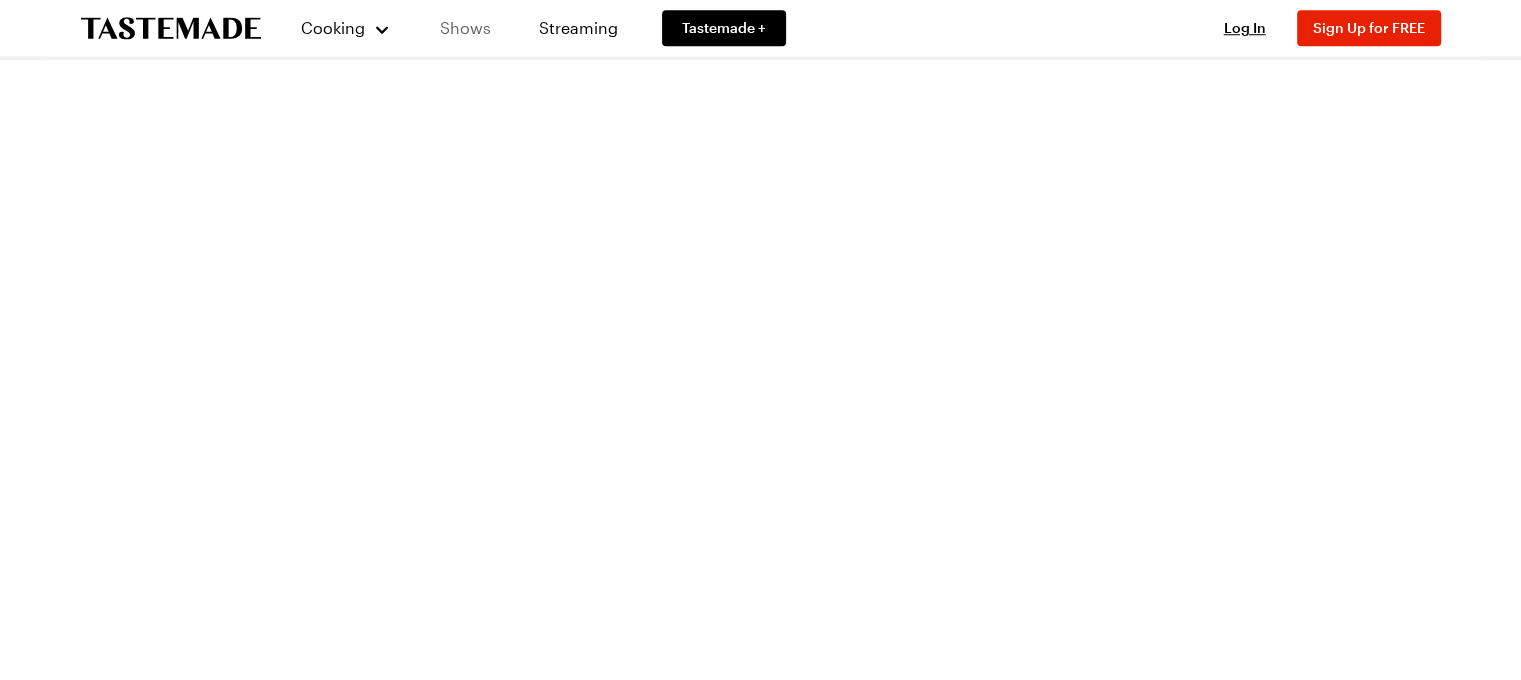 click on "Shows" at bounding box center [465, 28] 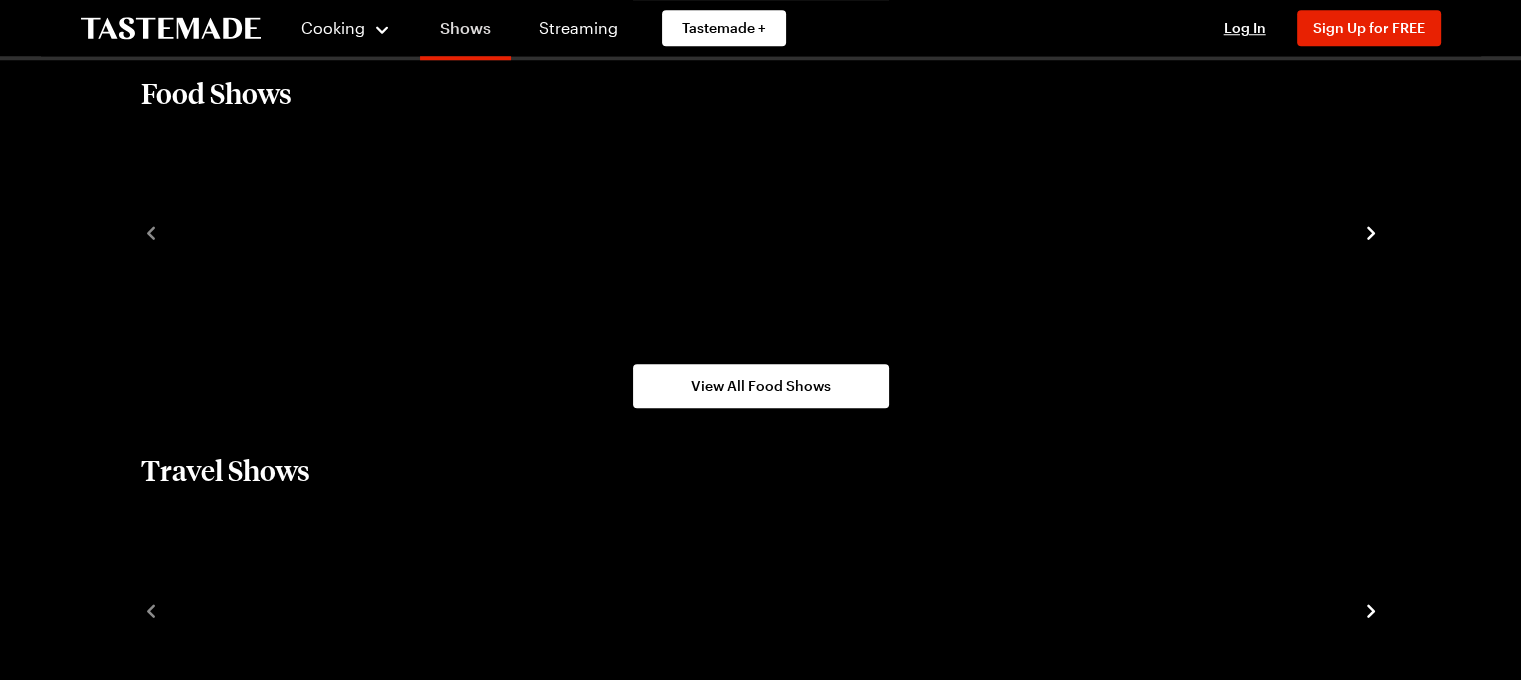 scroll, scrollTop: 0, scrollLeft: 0, axis: both 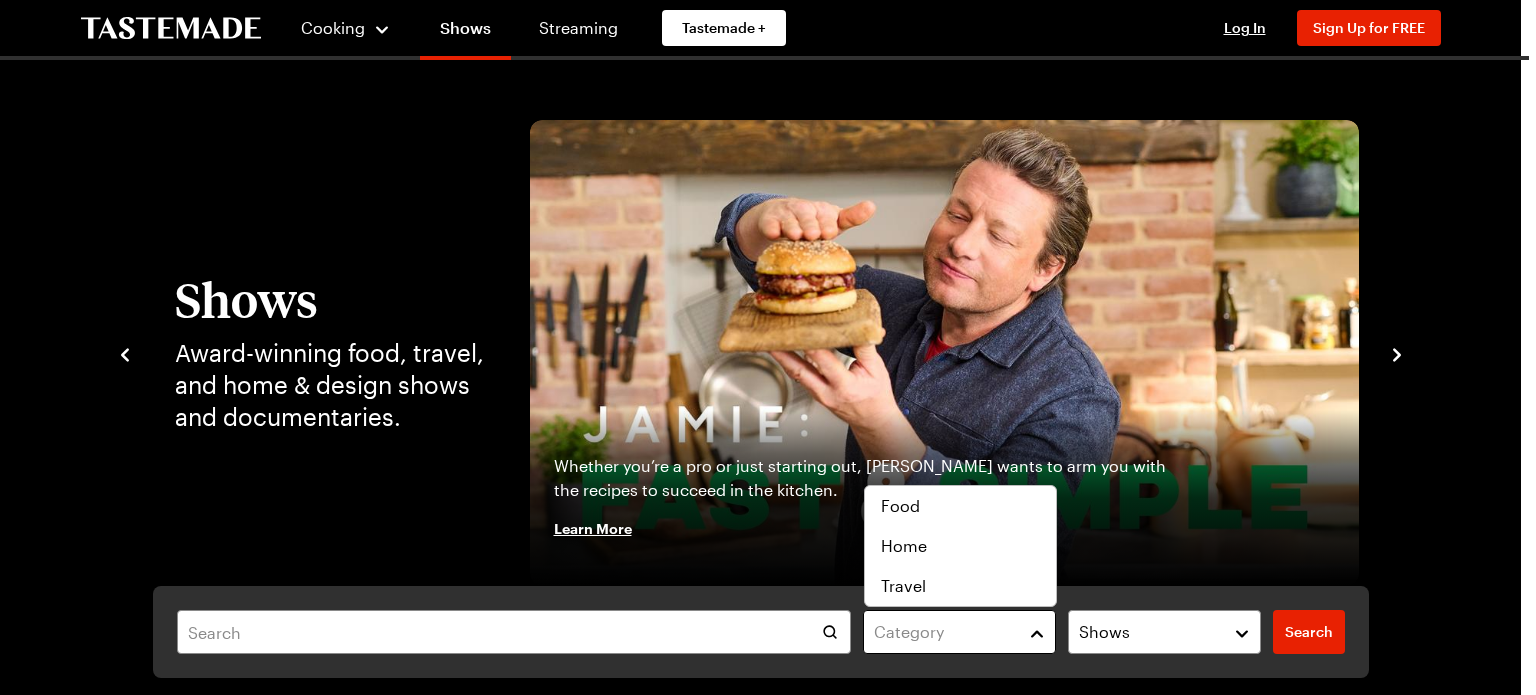 click on "Category" at bounding box center (944, 632) 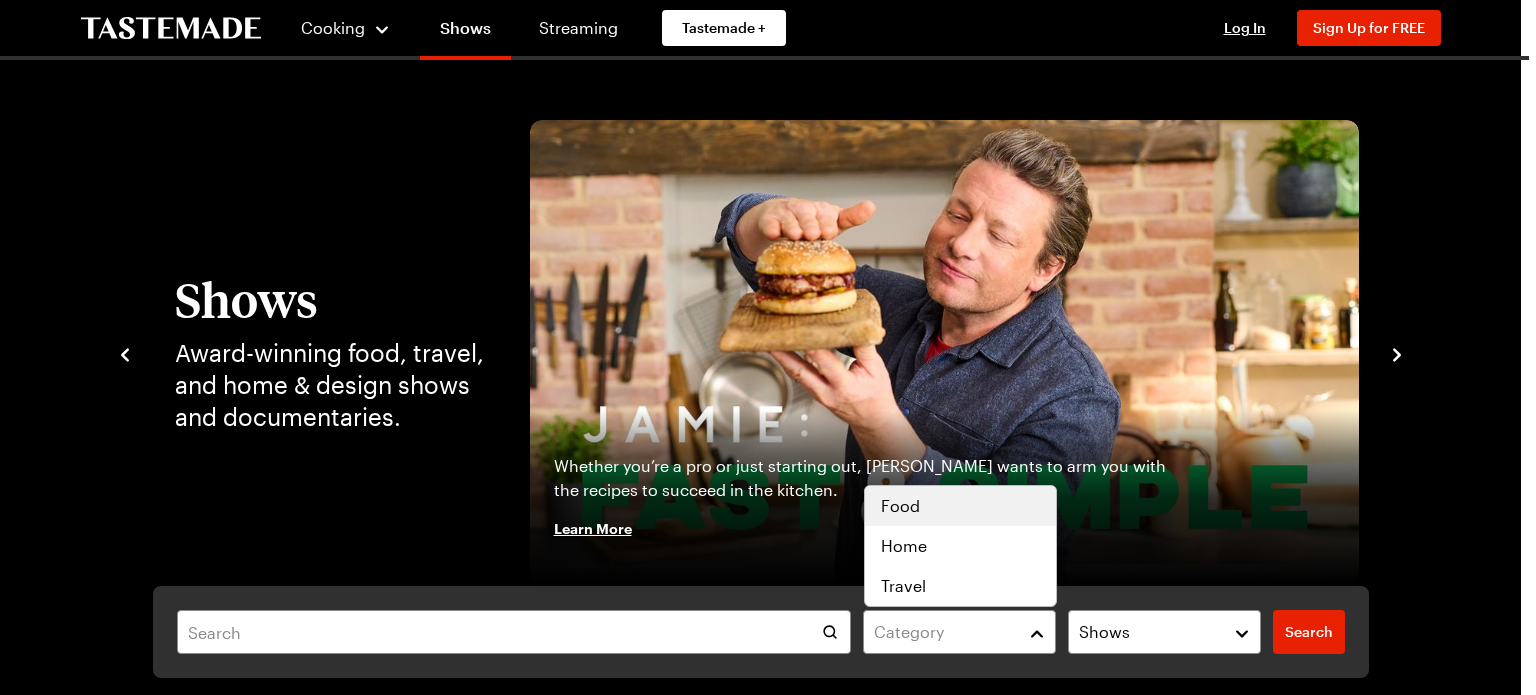 click on "Food" at bounding box center [960, 506] 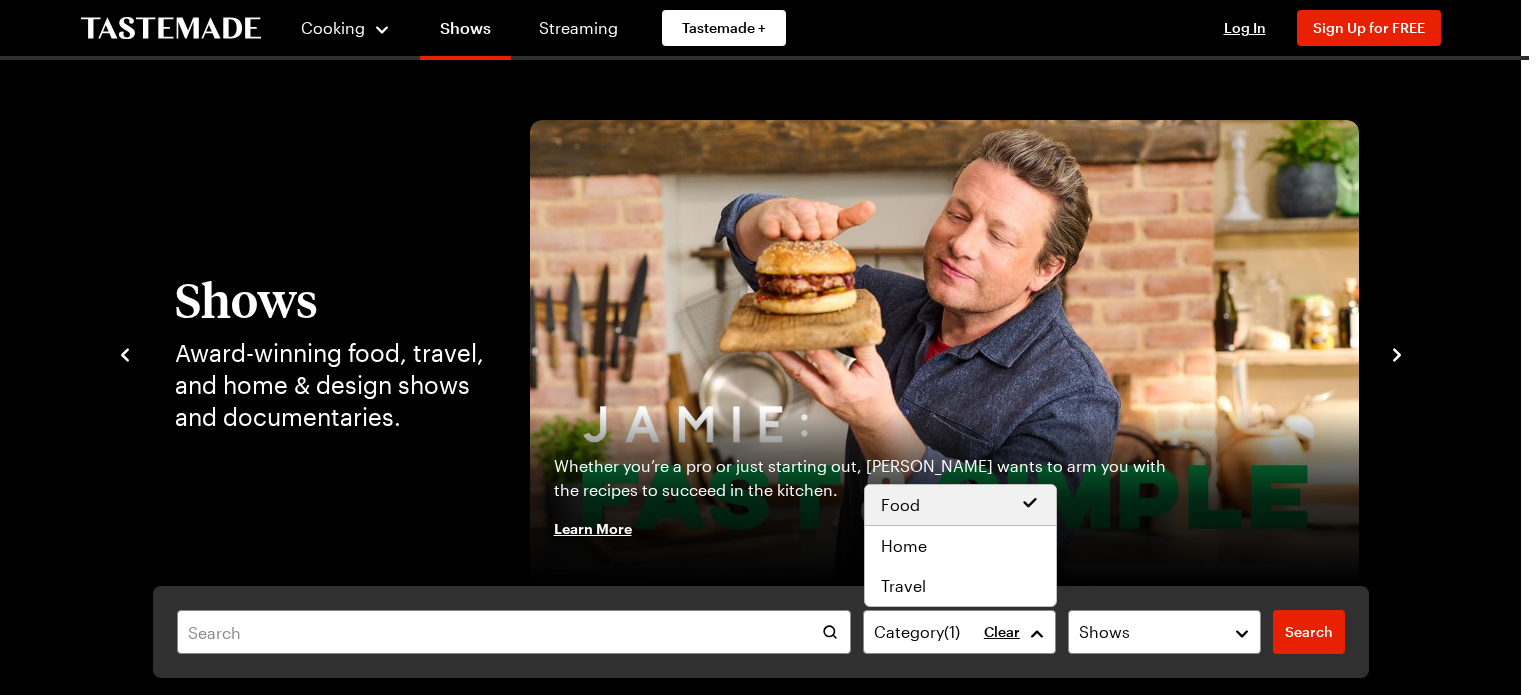 click on "Category  ( 1 ) Clear Shows Search Search" at bounding box center [761, 632] 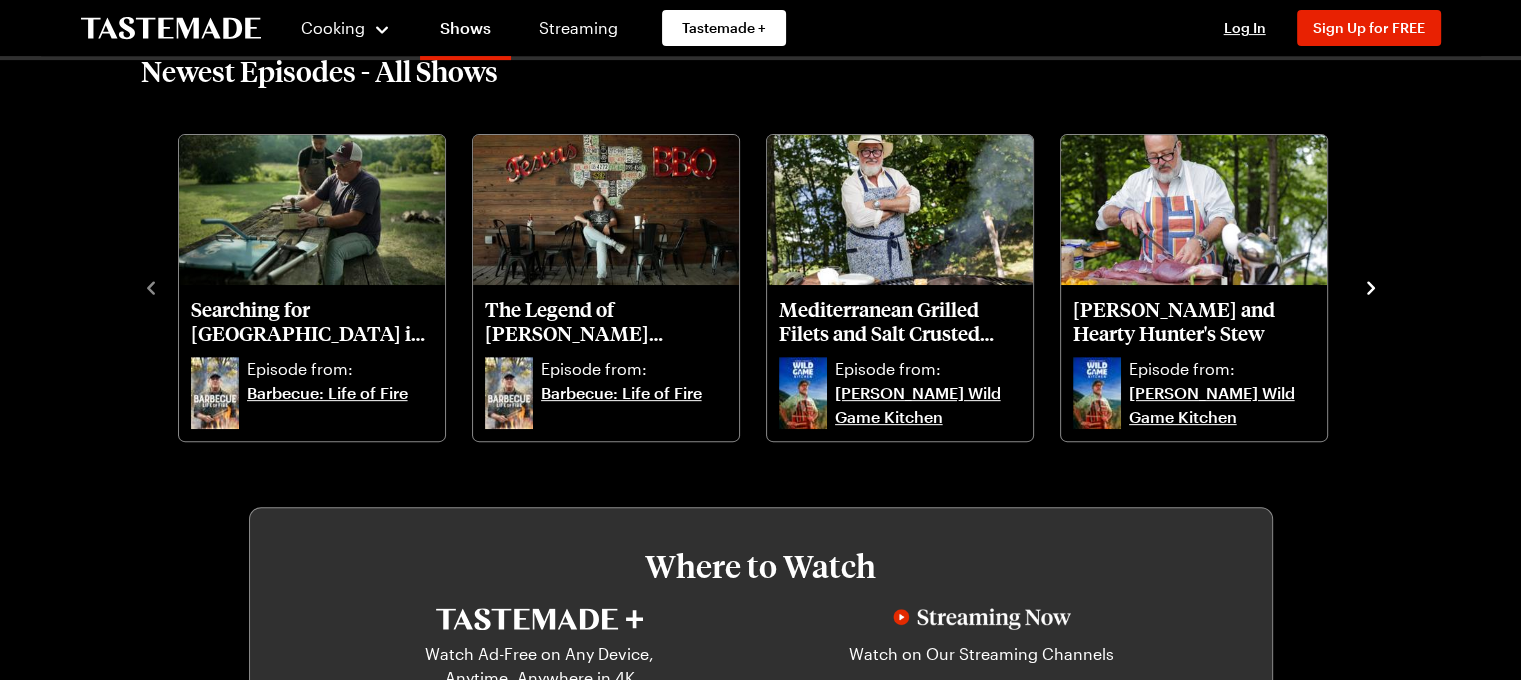 scroll, scrollTop: 664, scrollLeft: 0, axis: vertical 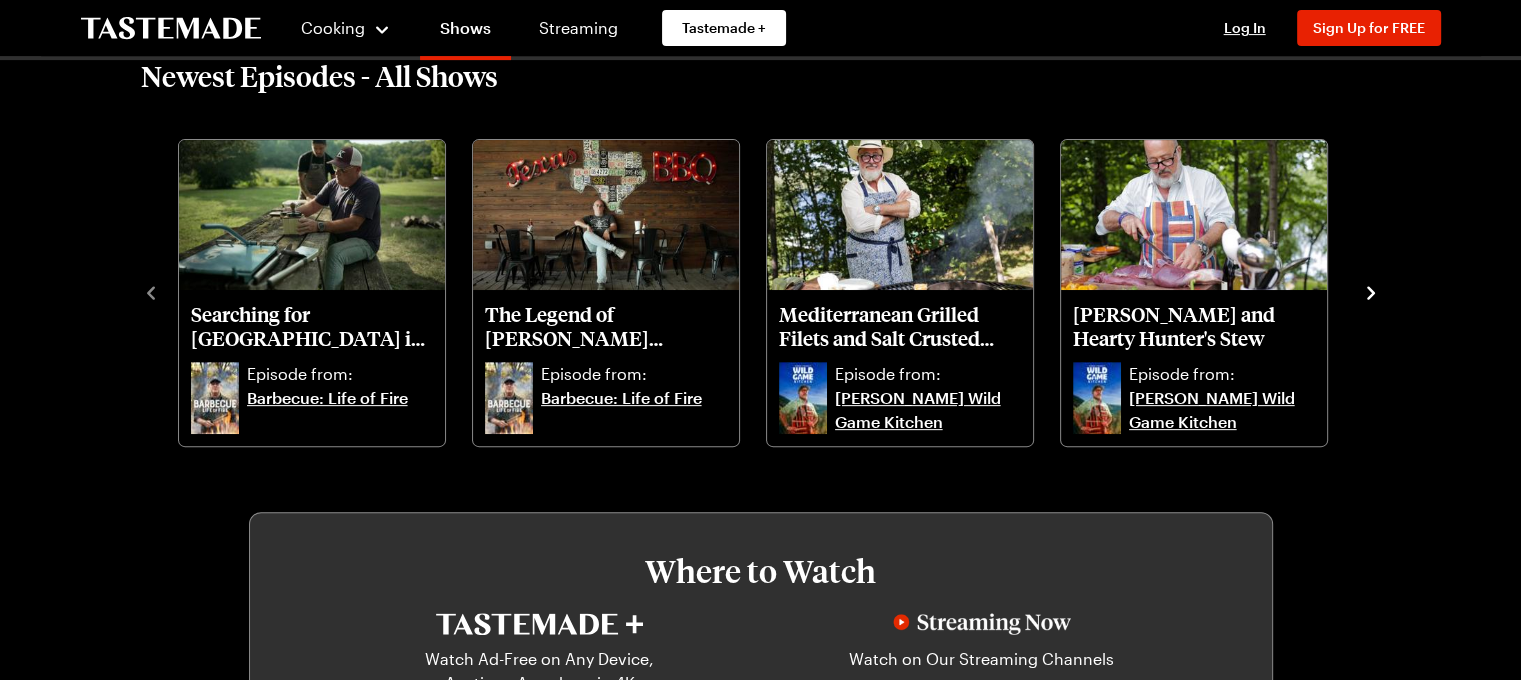 click 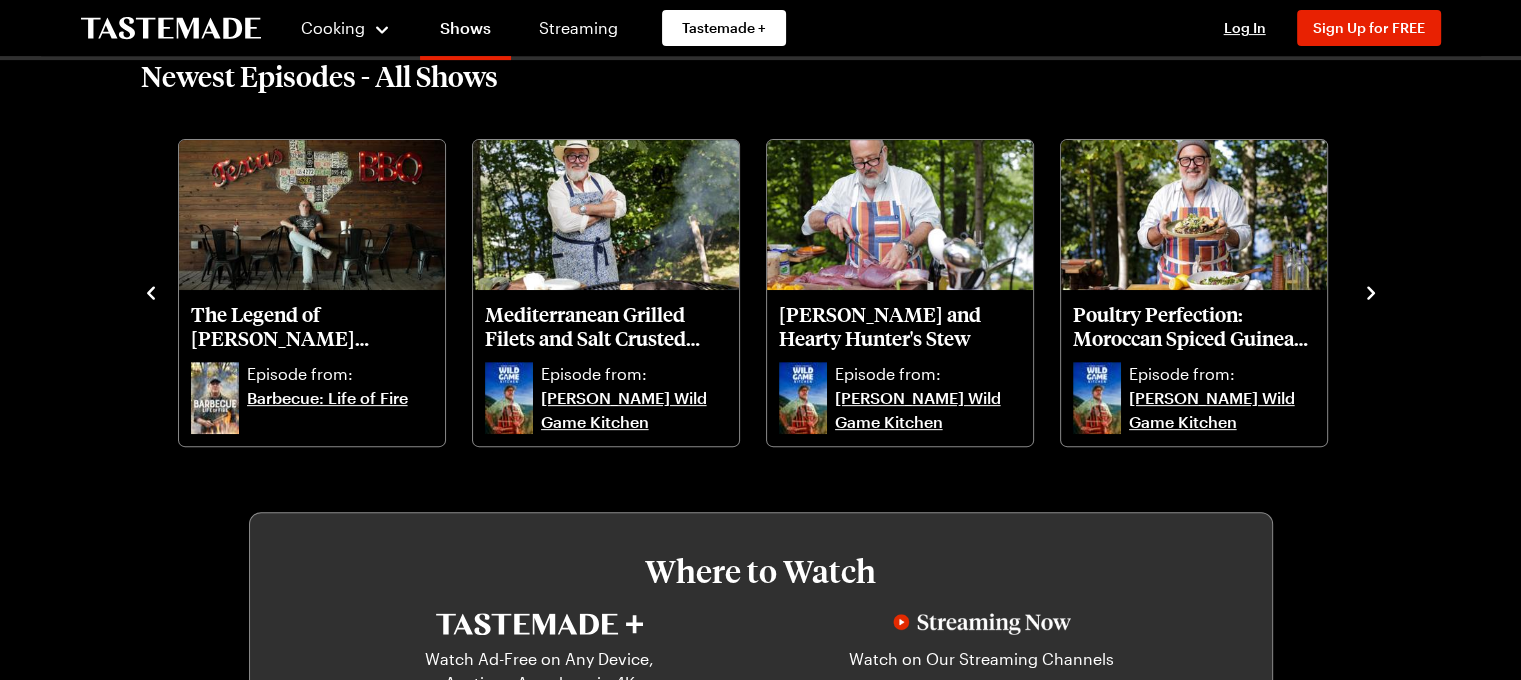 click 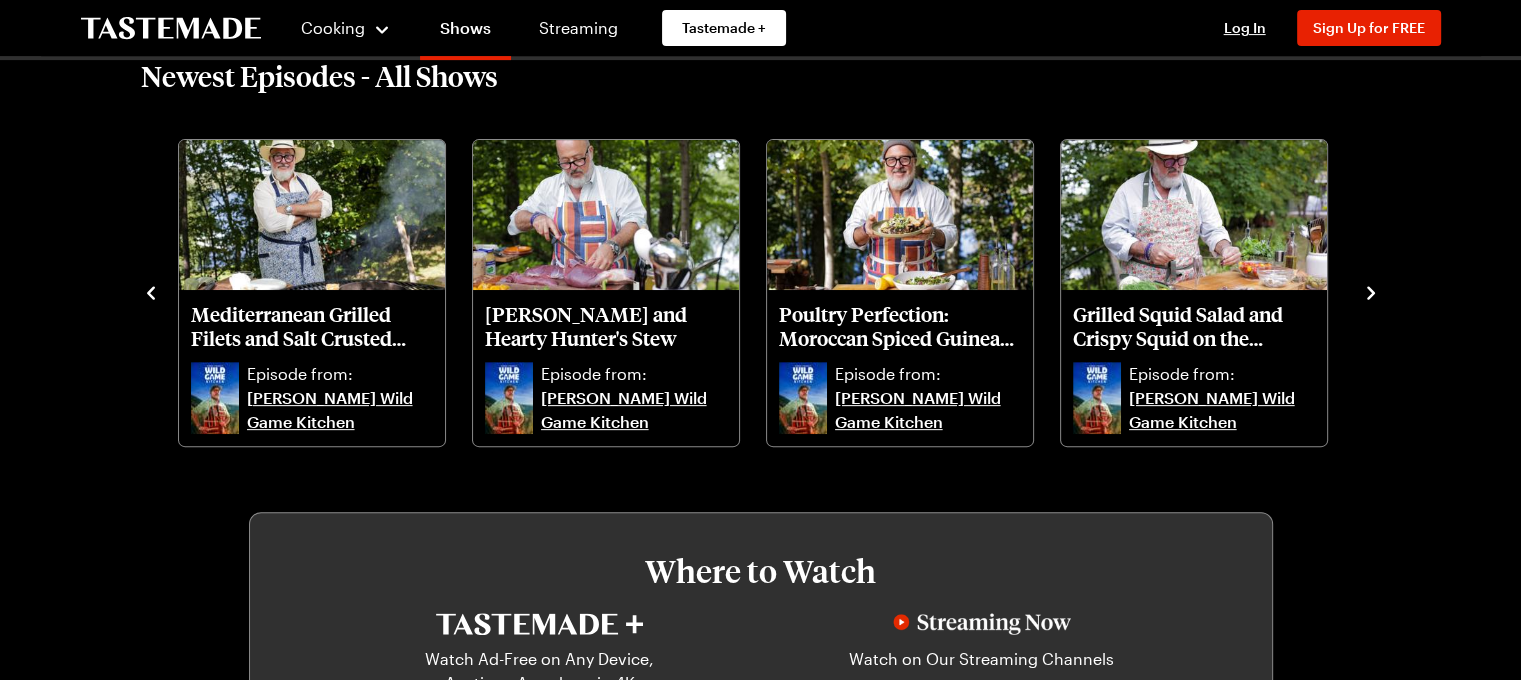 click 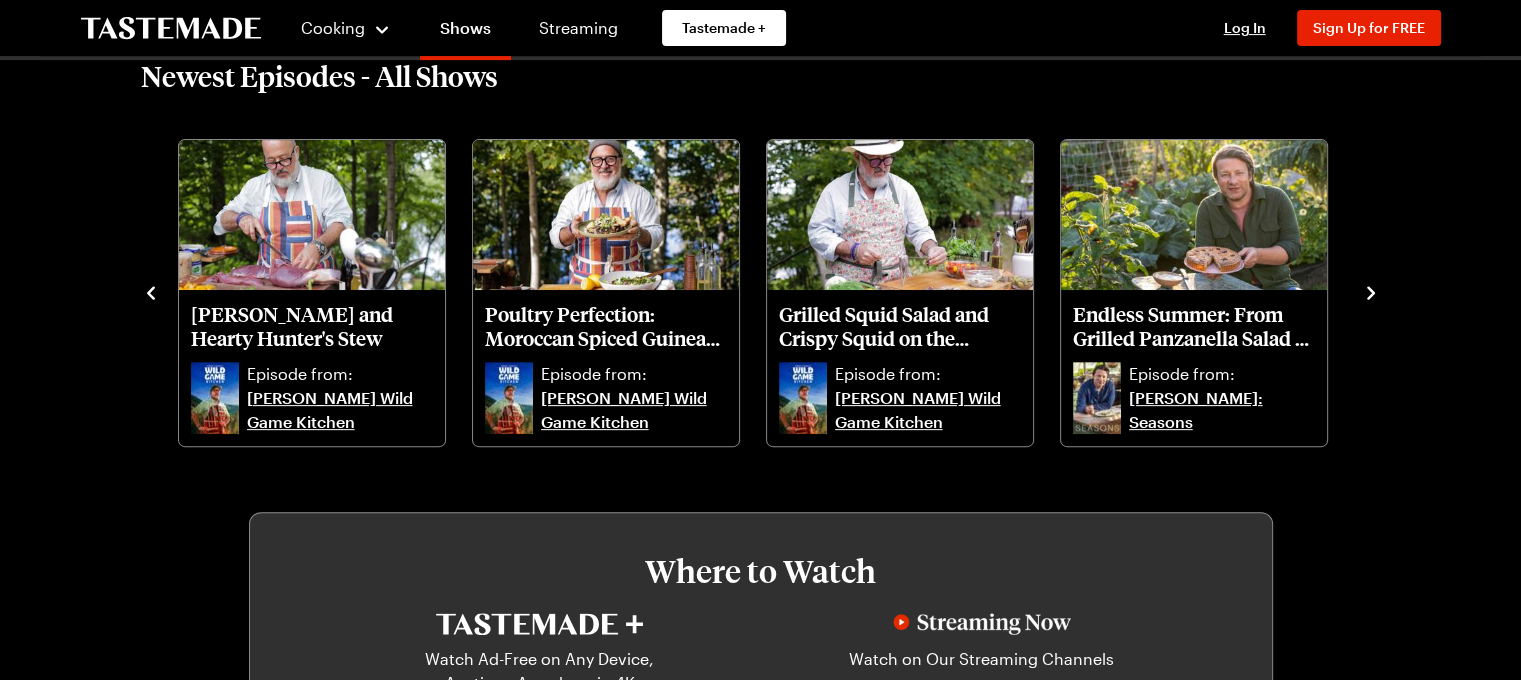 click 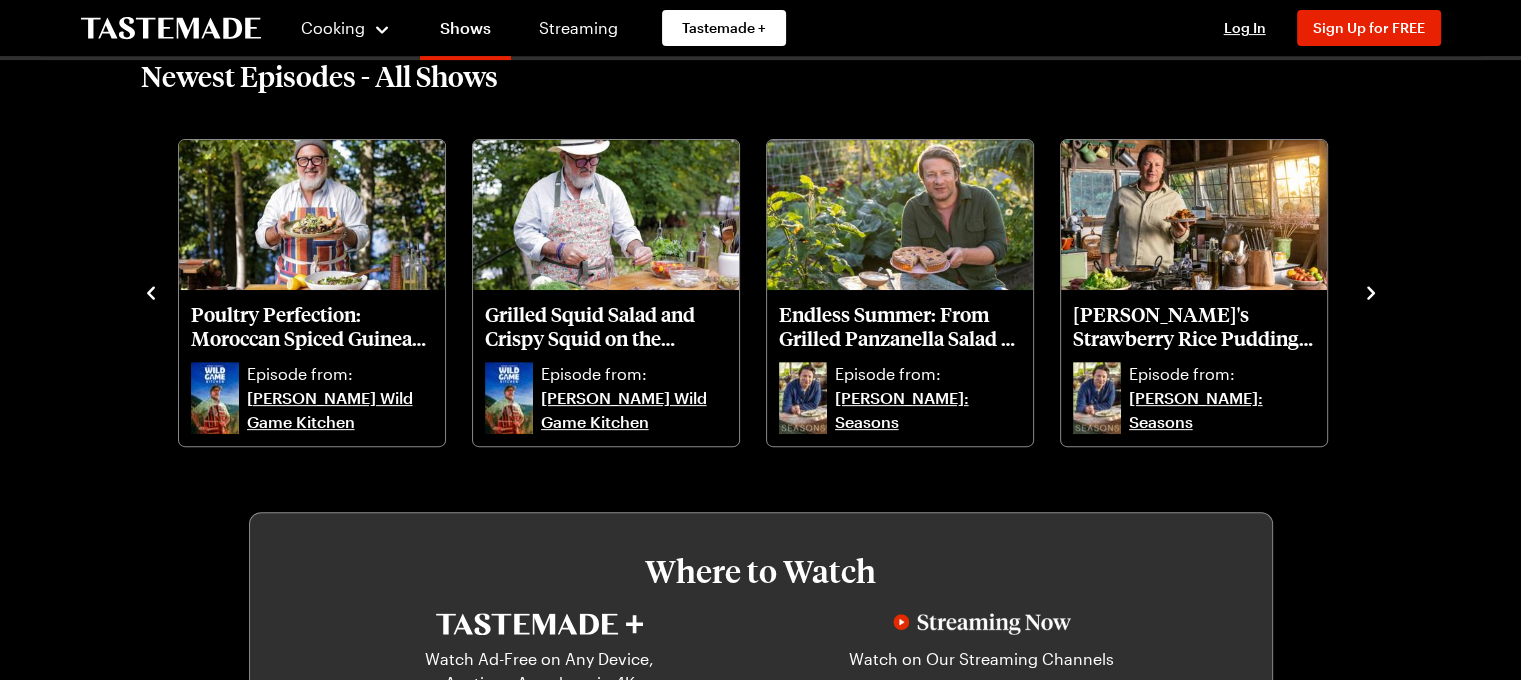 click 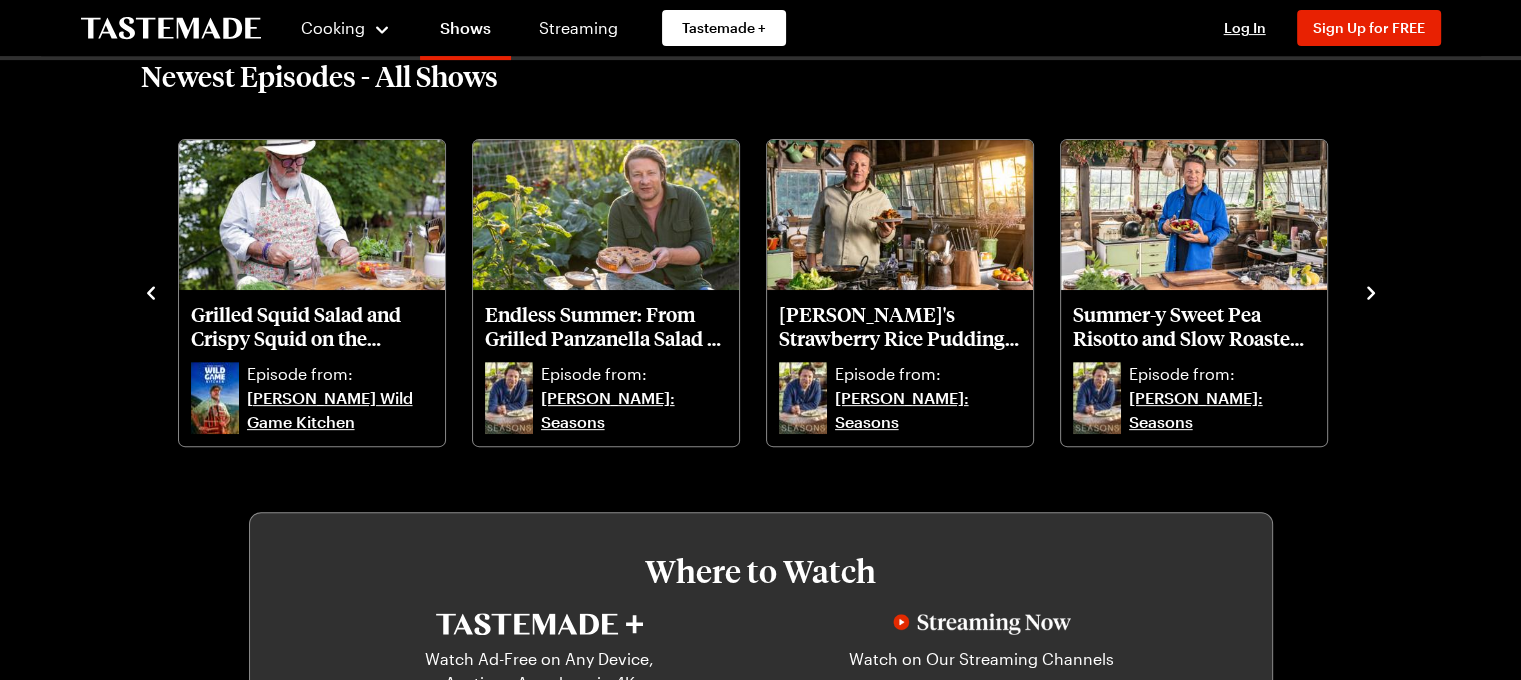click 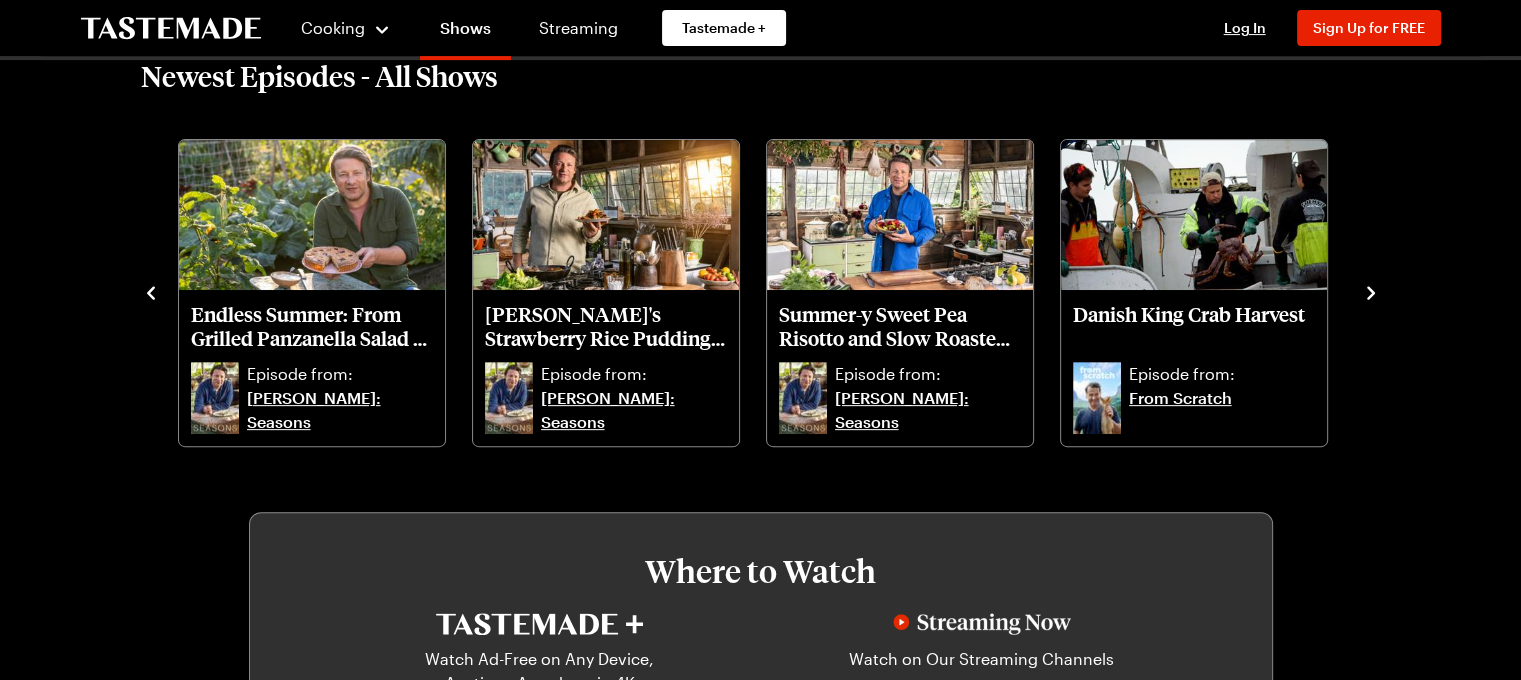 click 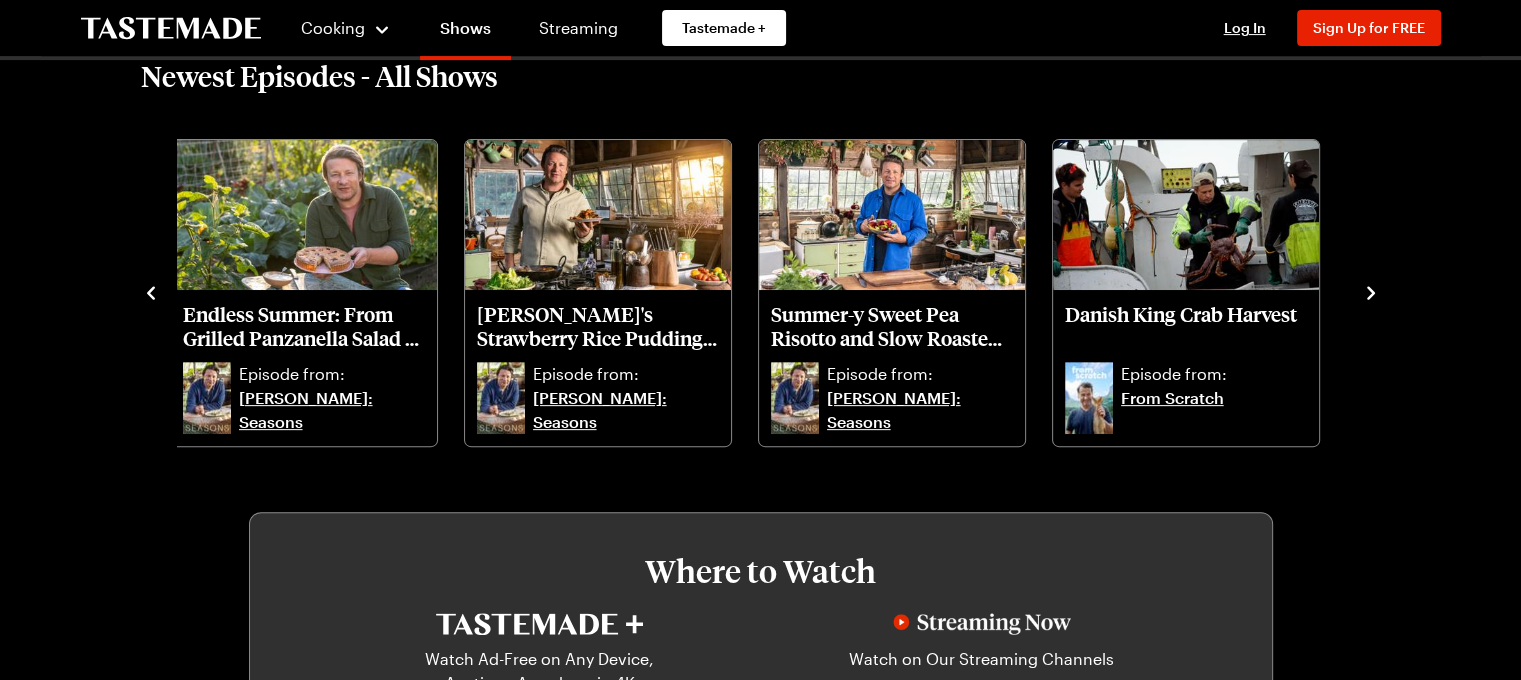 click 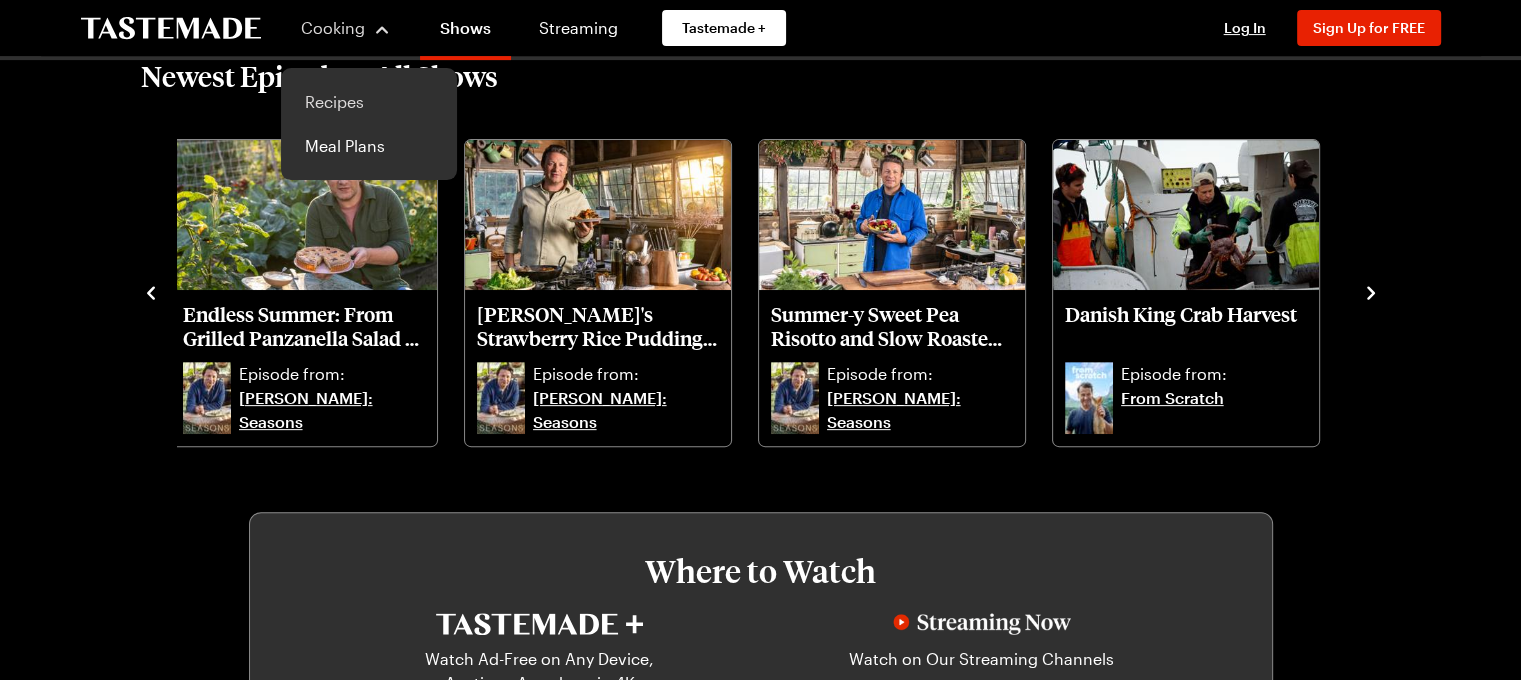 click on "Recipes" at bounding box center [369, 102] 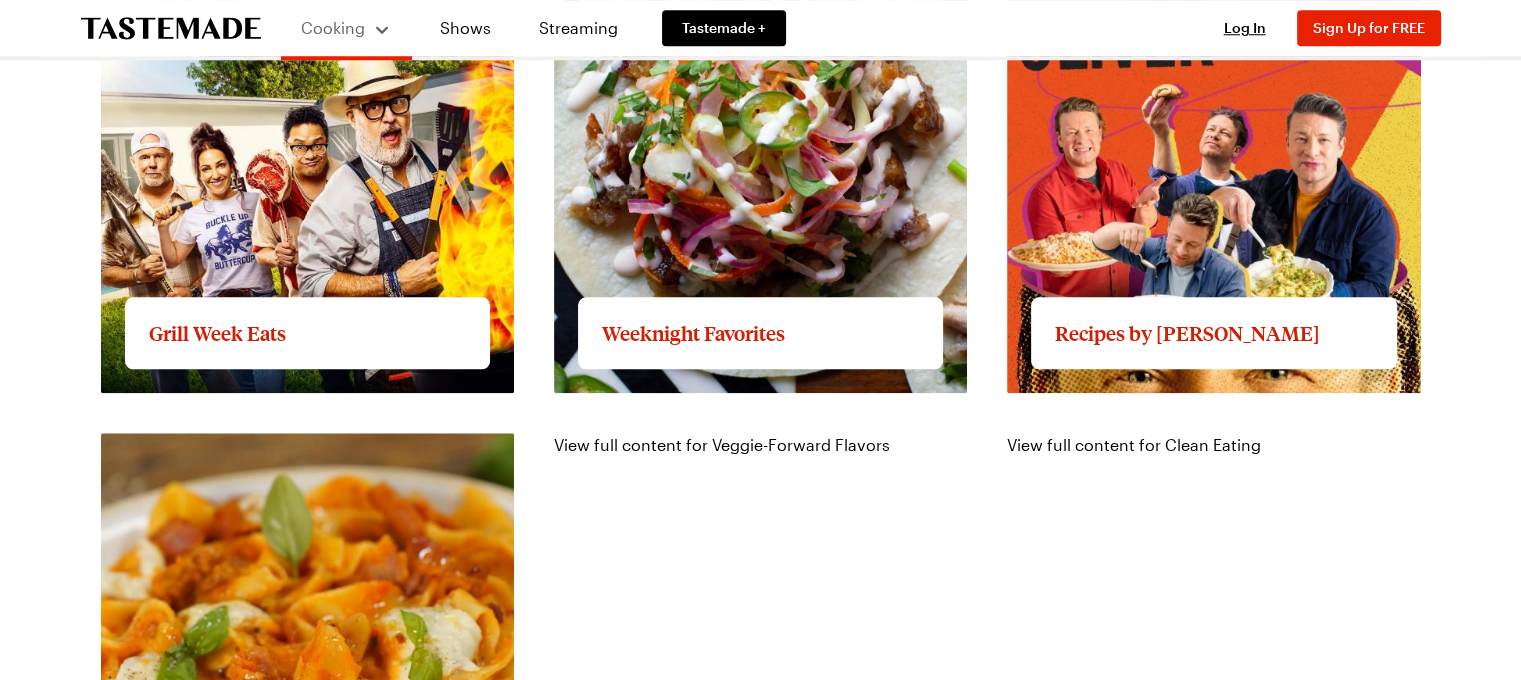 scroll, scrollTop: 2015, scrollLeft: 0, axis: vertical 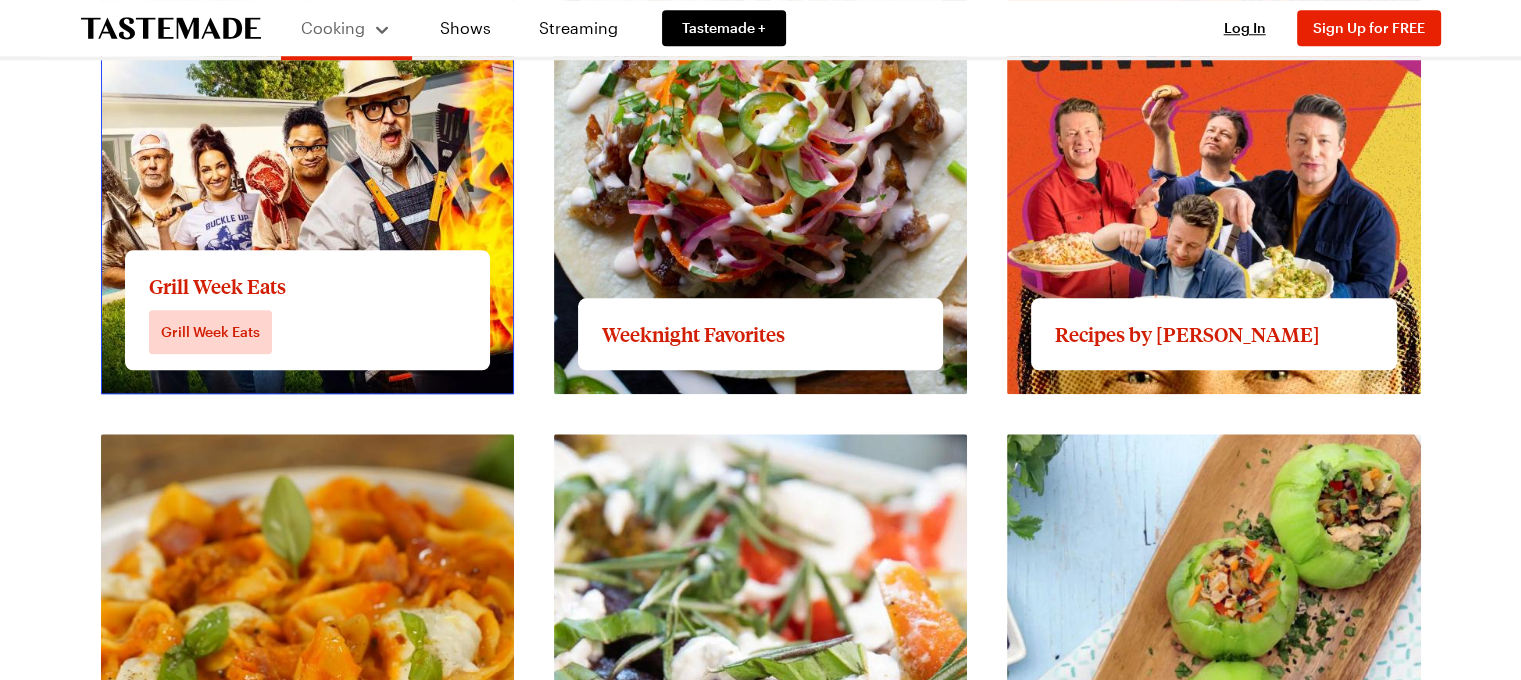 click on "View full content for Grill Week Eats" at bounding box center (235, -95) 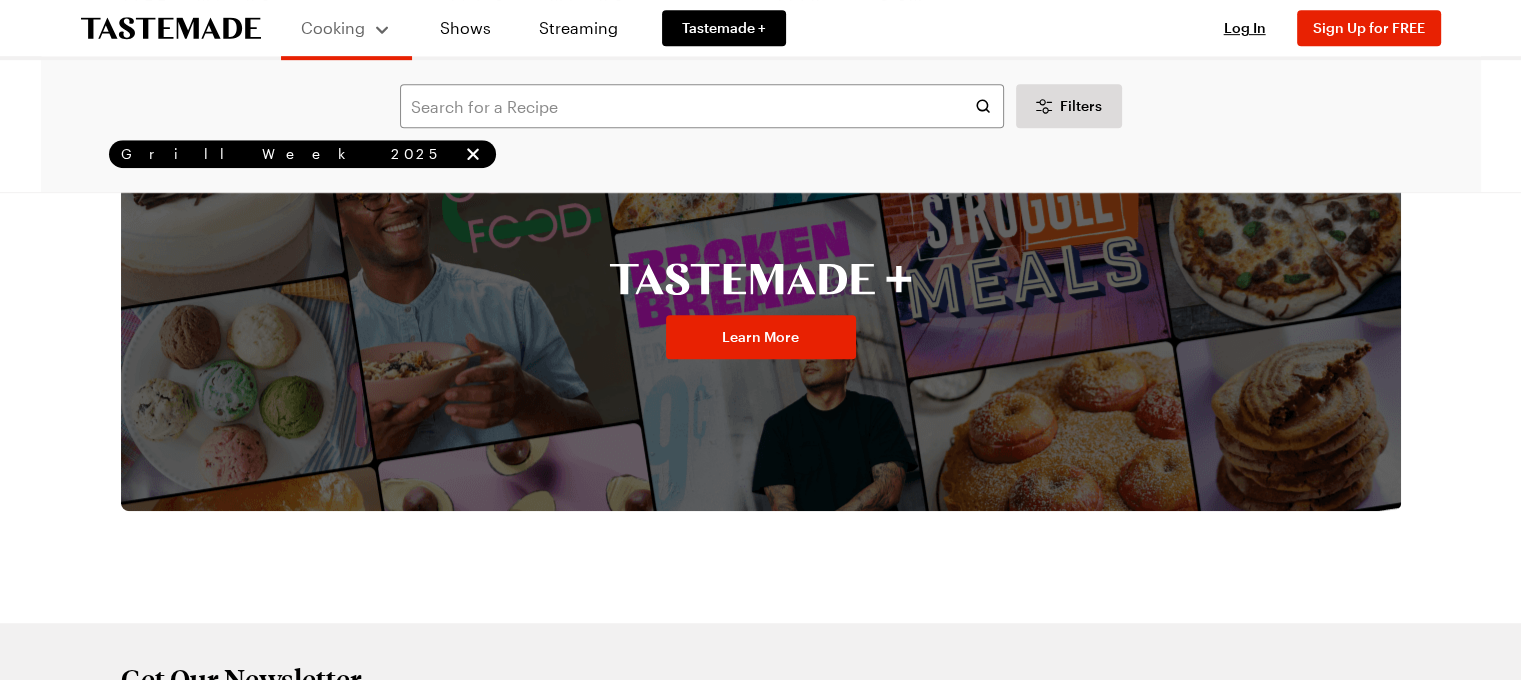 scroll, scrollTop: 1428, scrollLeft: 0, axis: vertical 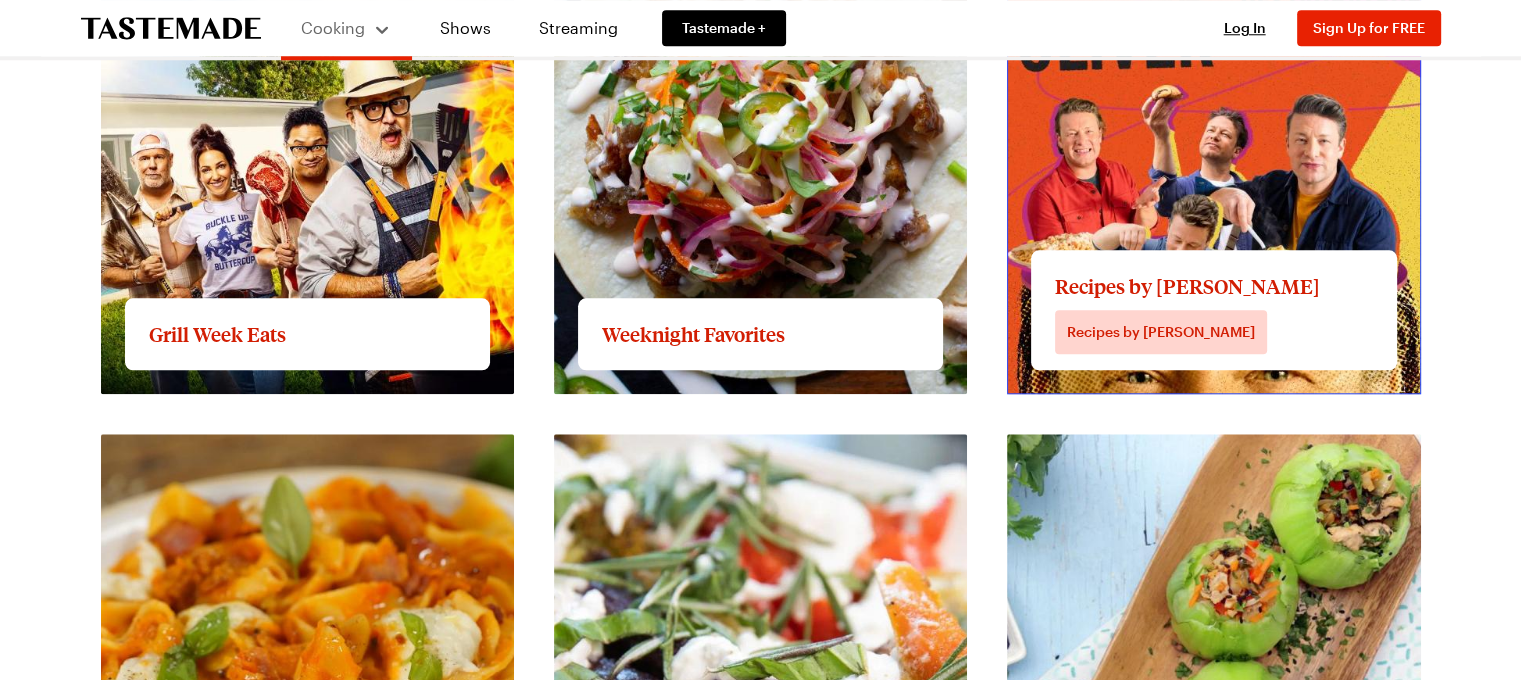 click on "View full content for Recipes by Jamie Oliver" at bounding box center [1192, -95] 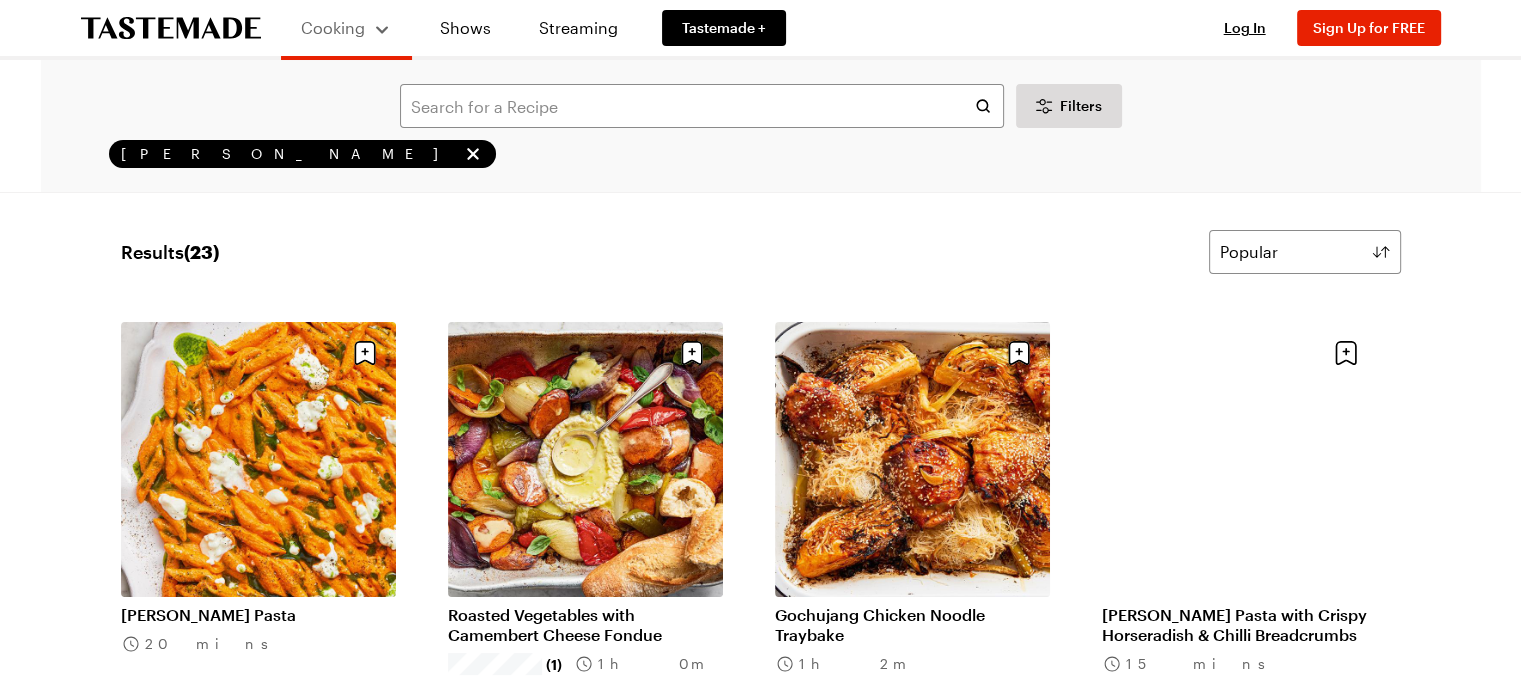 scroll, scrollTop: 0, scrollLeft: 0, axis: both 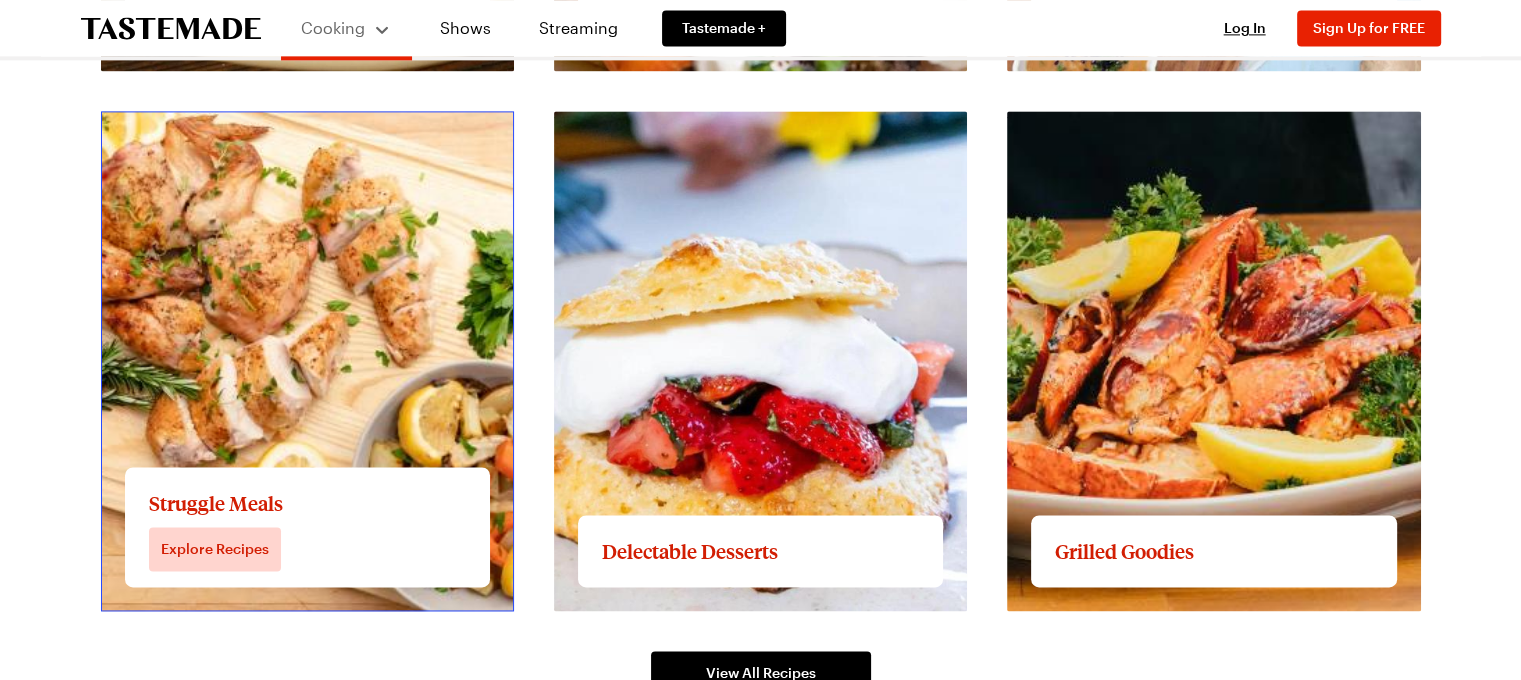 click on "View full content for Struggle Meals" at bounding box center [236, 122] 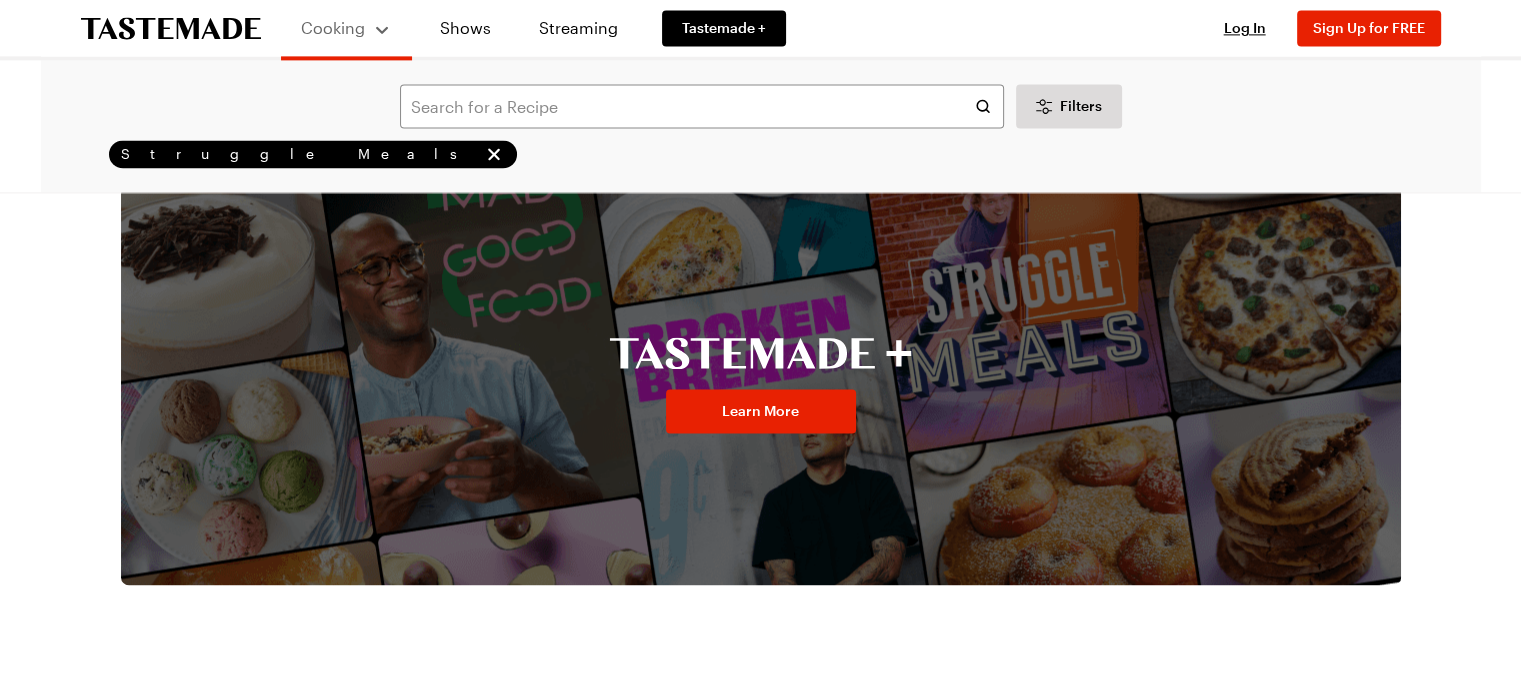 scroll, scrollTop: 0, scrollLeft: 0, axis: both 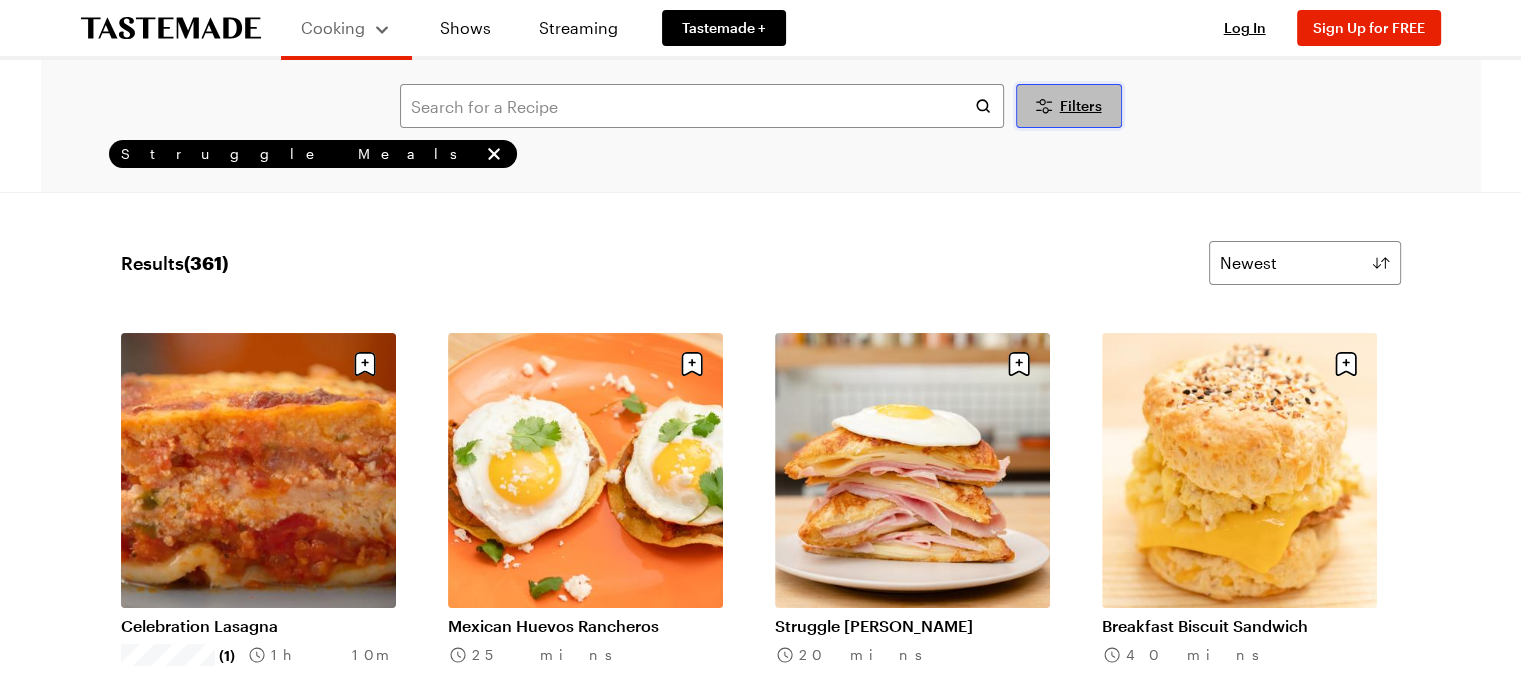 click on "Filters" at bounding box center (1081, 106) 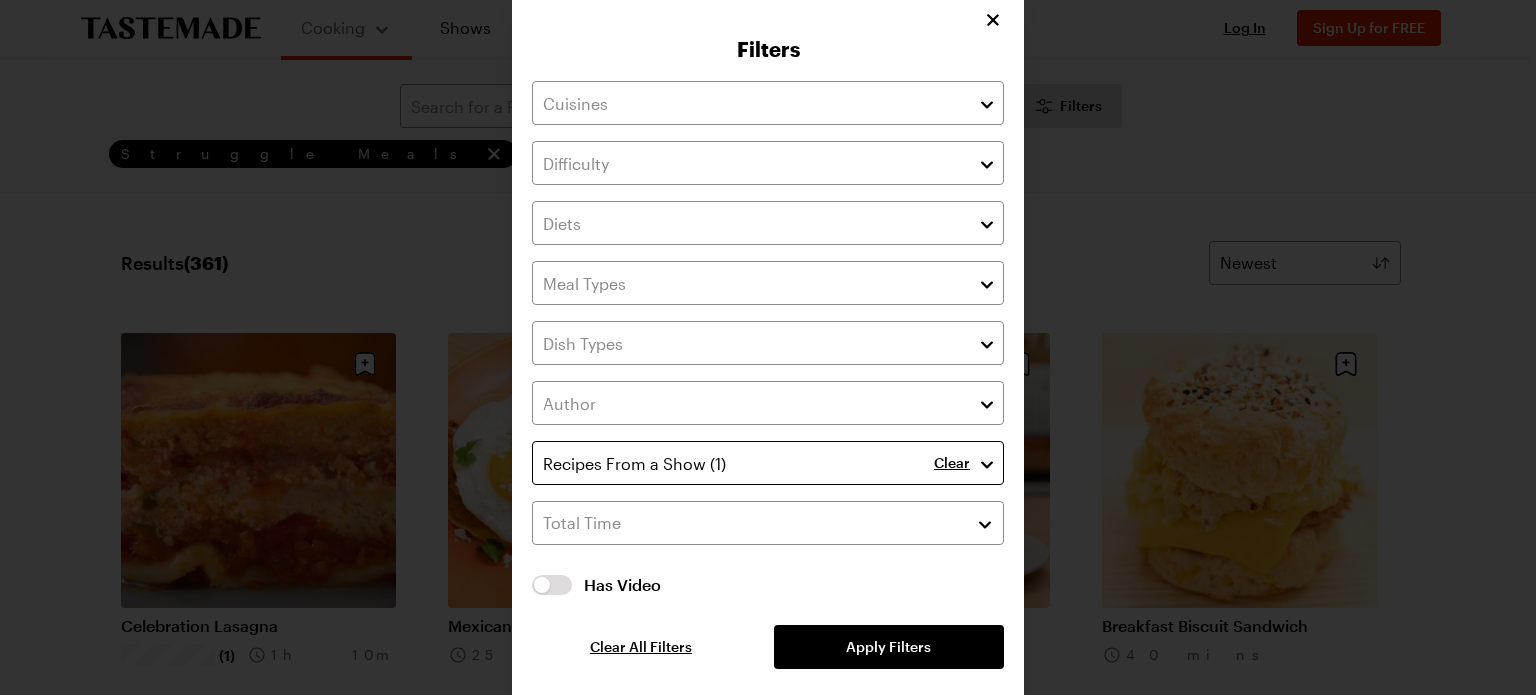 scroll, scrollTop: 12, scrollLeft: 0, axis: vertical 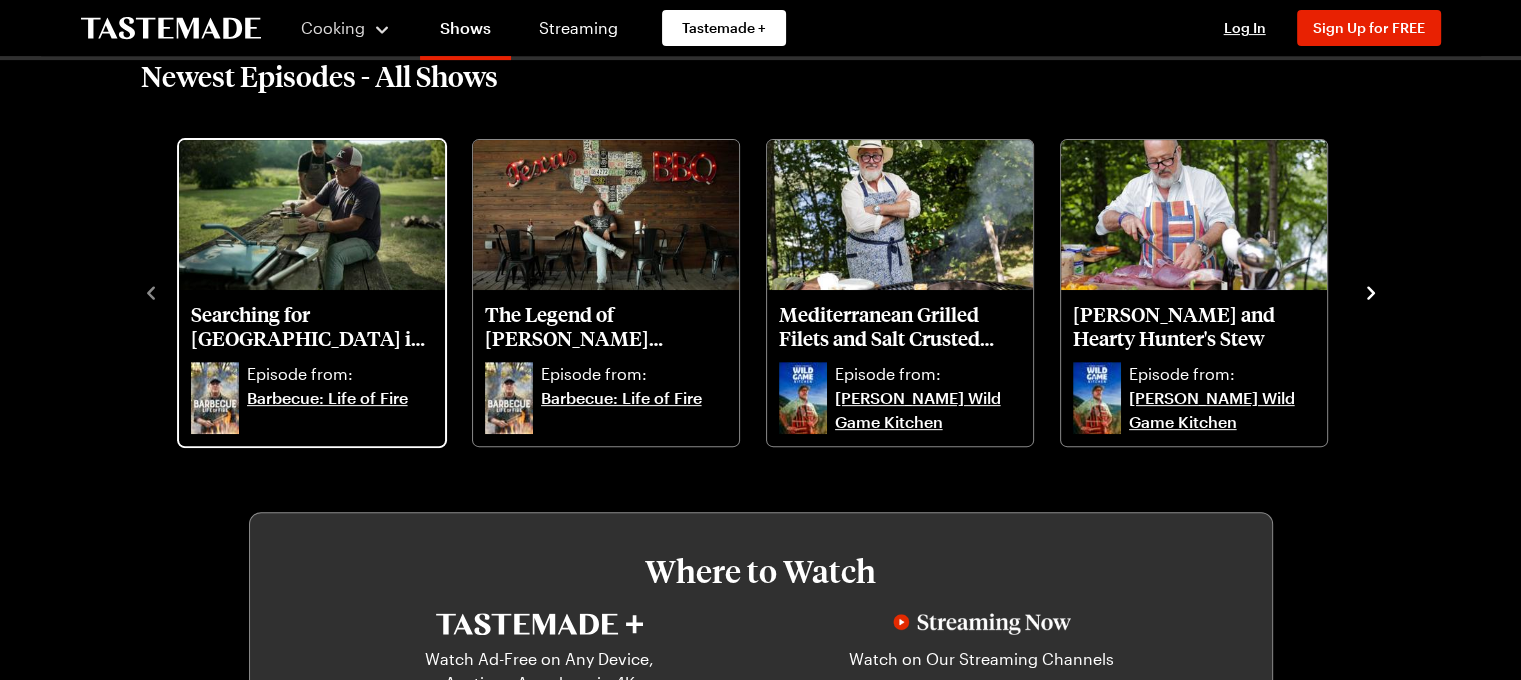 click on "Searching for [GEOGRAPHIC_DATA] in [US_STATE]" at bounding box center [312, 330] 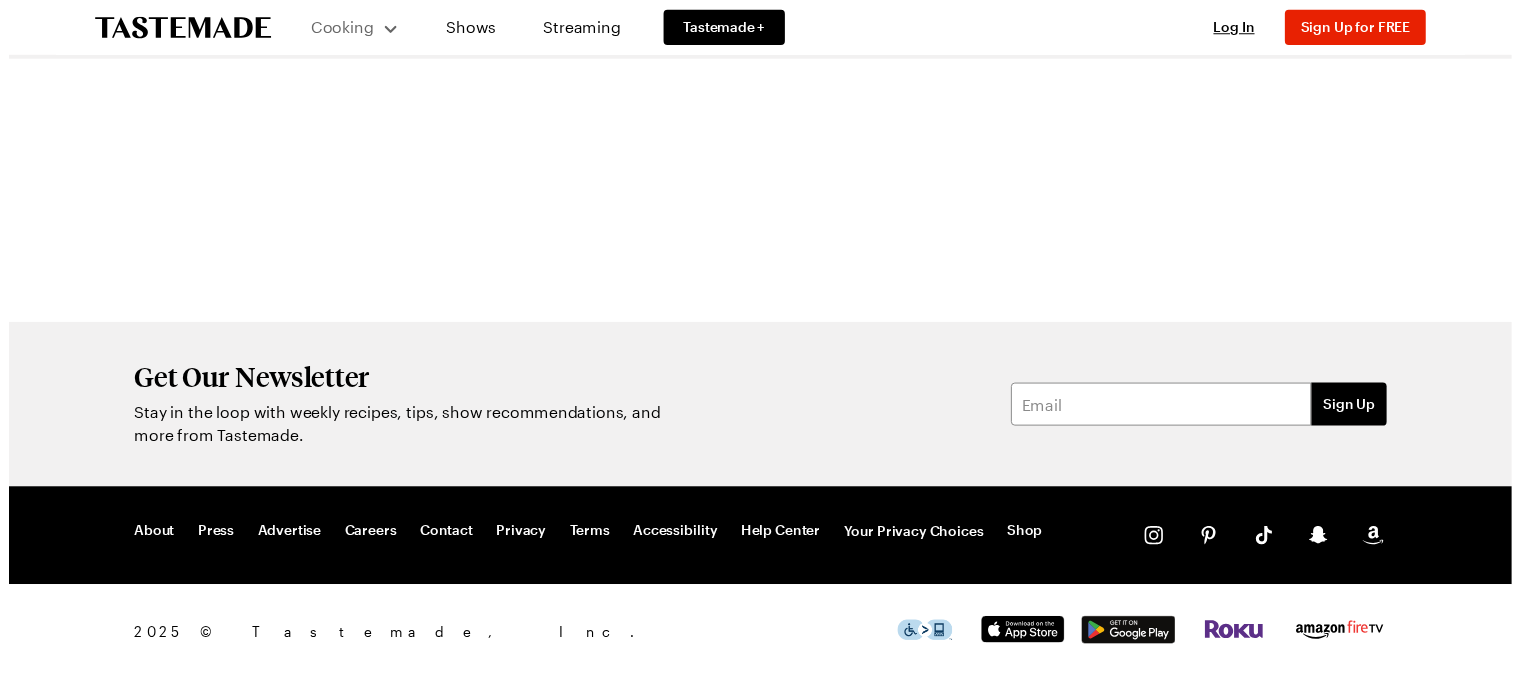 scroll, scrollTop: 0, scrollLeft: 0, axis: both 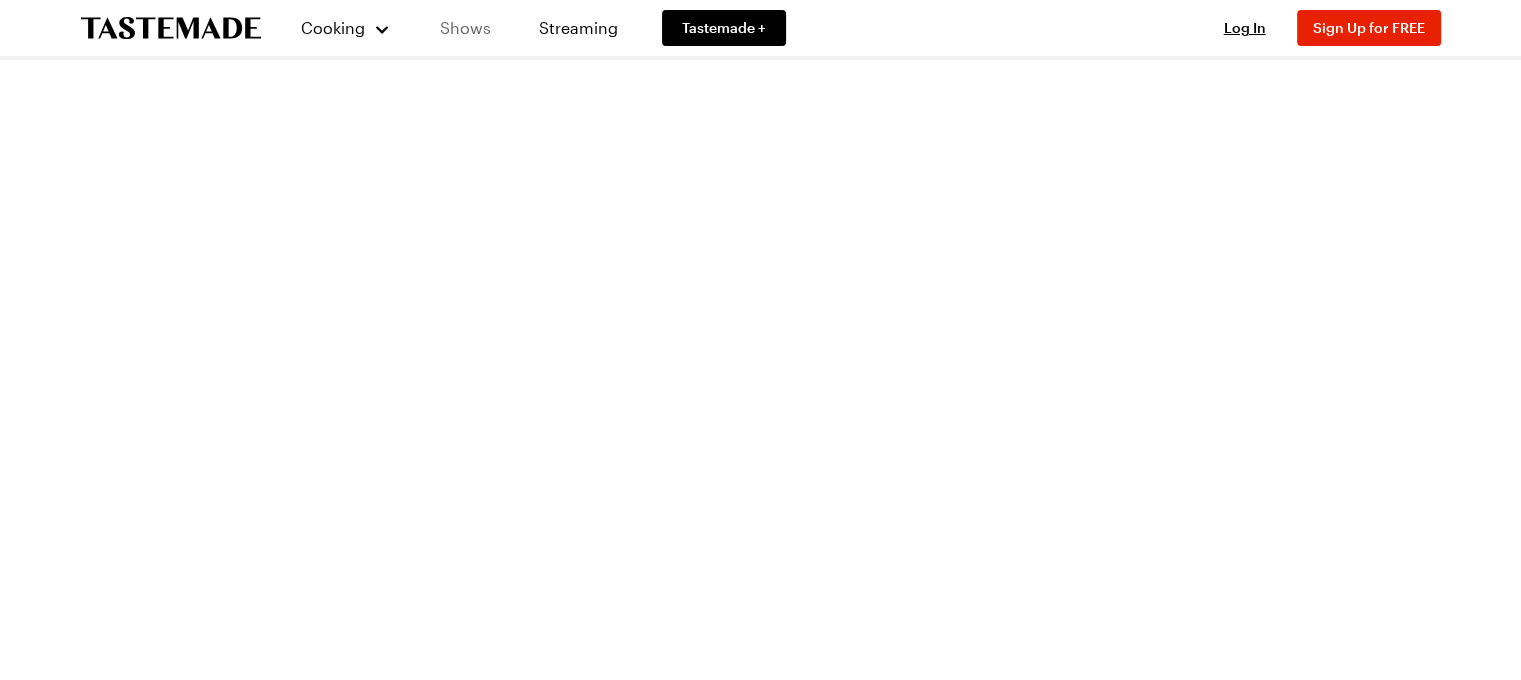 click on "Shows" at bounding box center [465, 28] 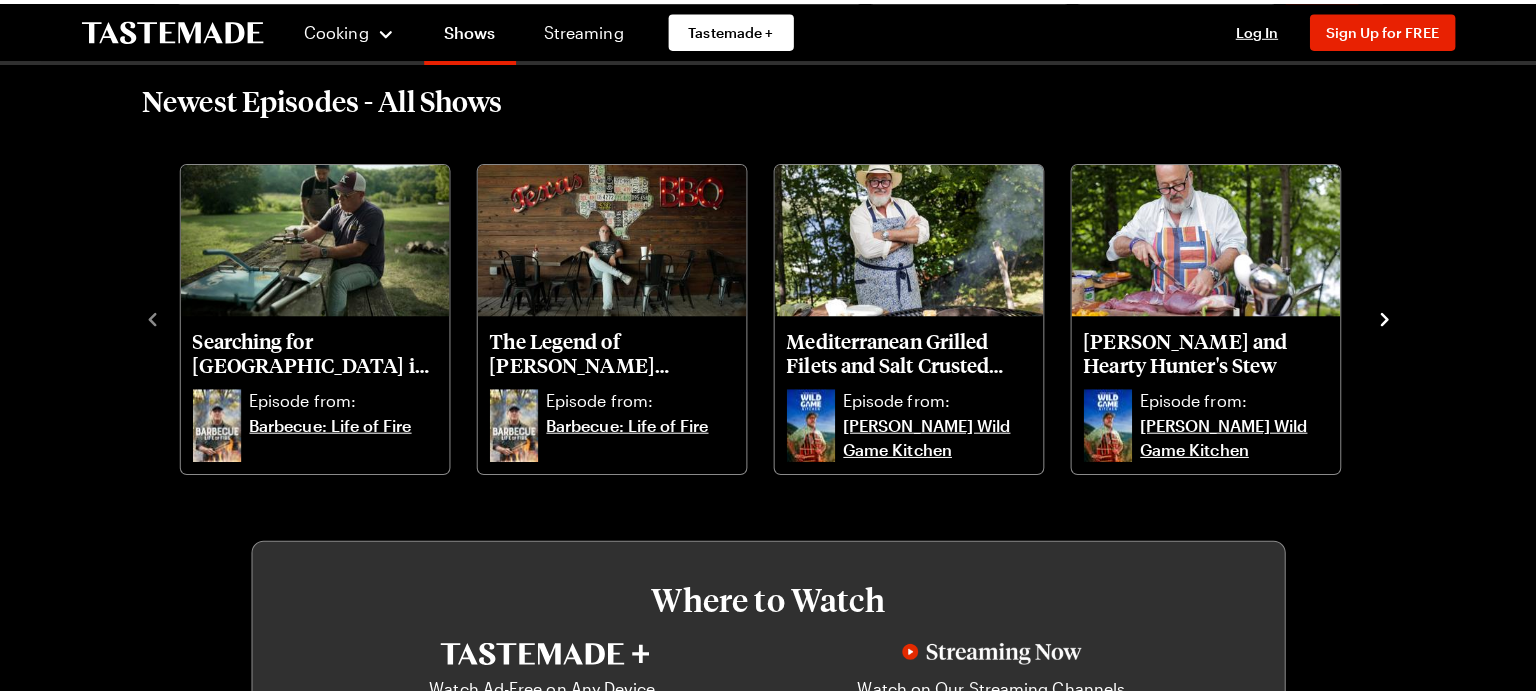 scroll, scrollTop: 633, scrollLeft: 0, axis: vertical 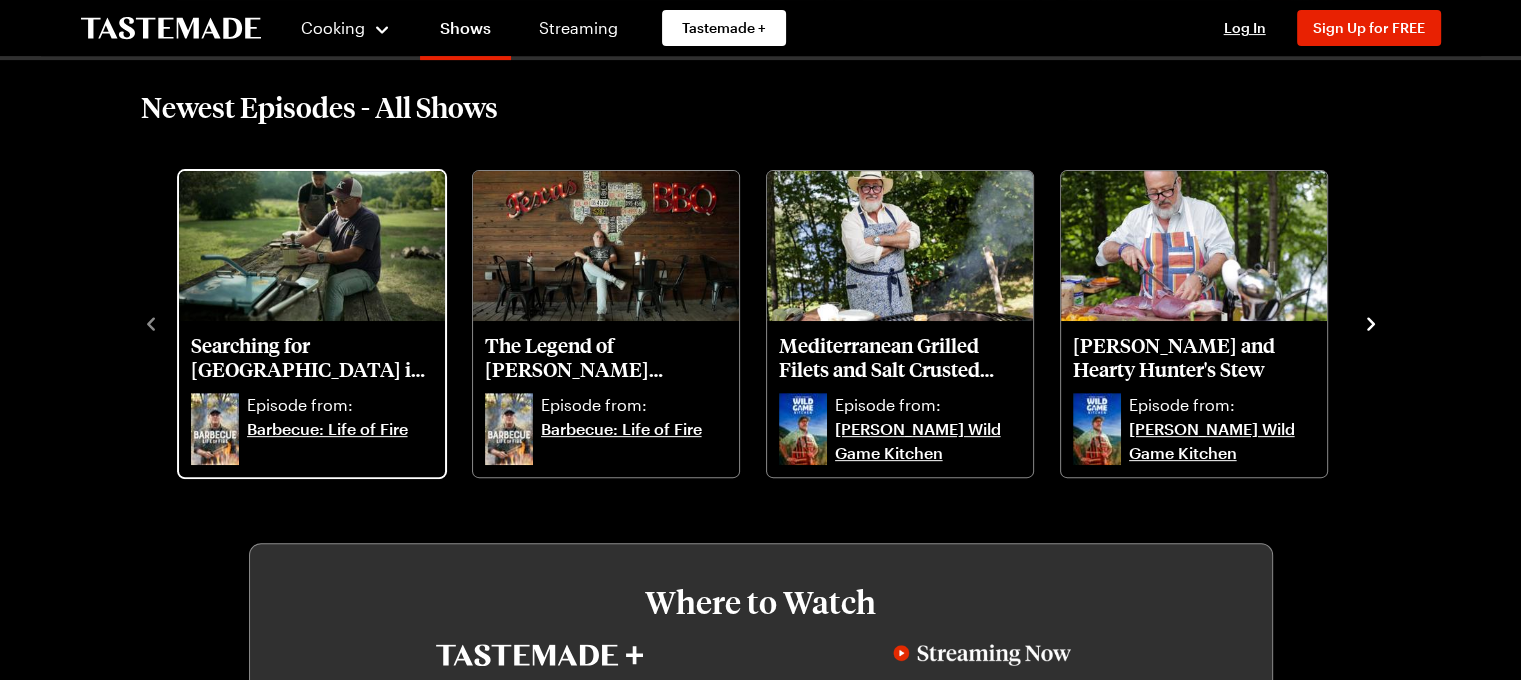 click at bounding box center (312, 246) 